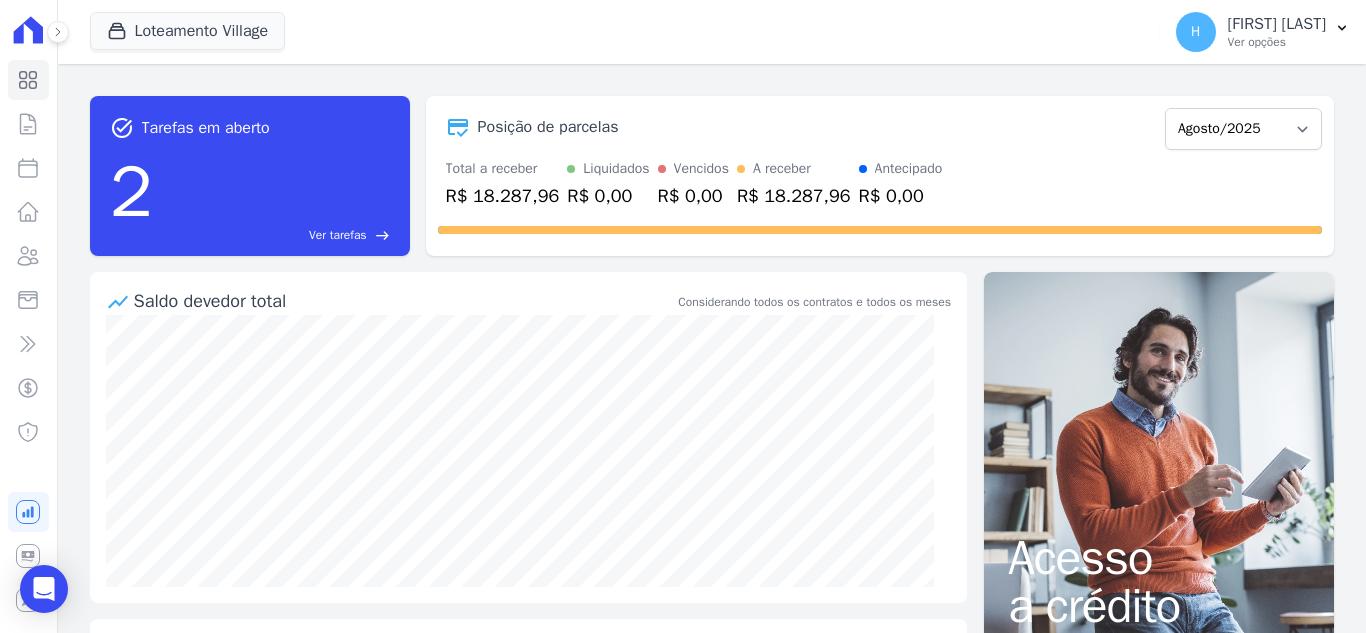 scroll, scrollTop: 0, scrollLeft: 0, axis: both 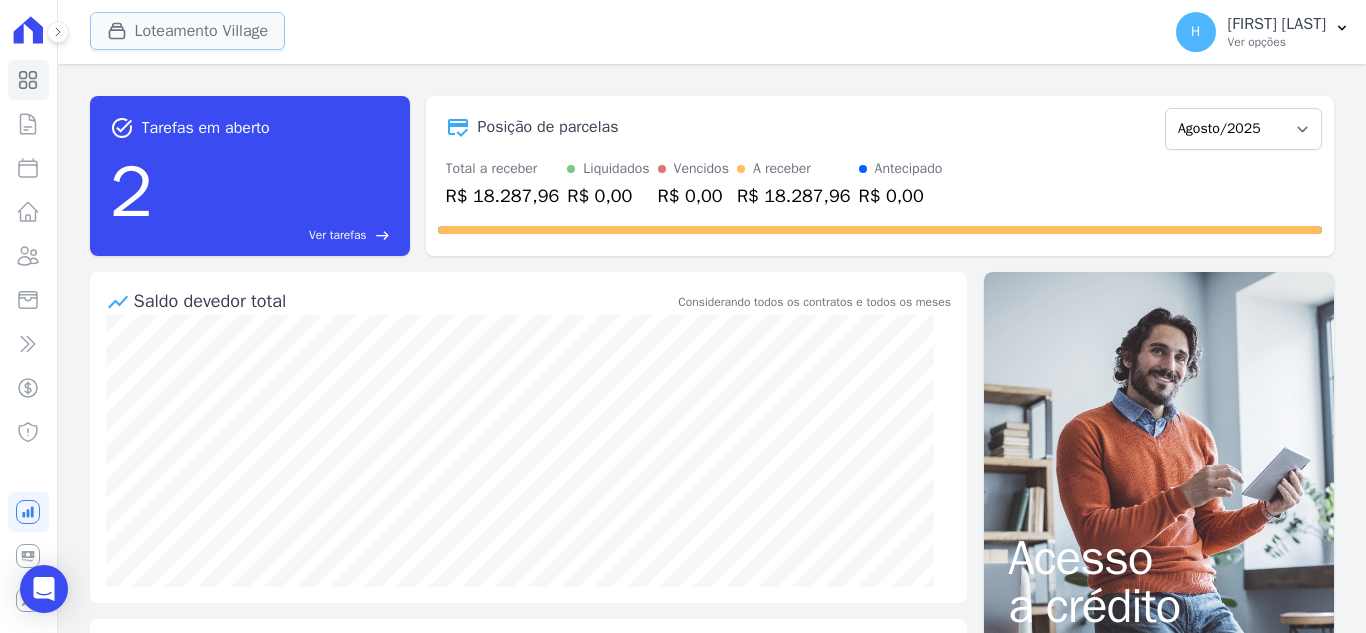 click on "Loteamento Village" at bounding box center (188, 31) 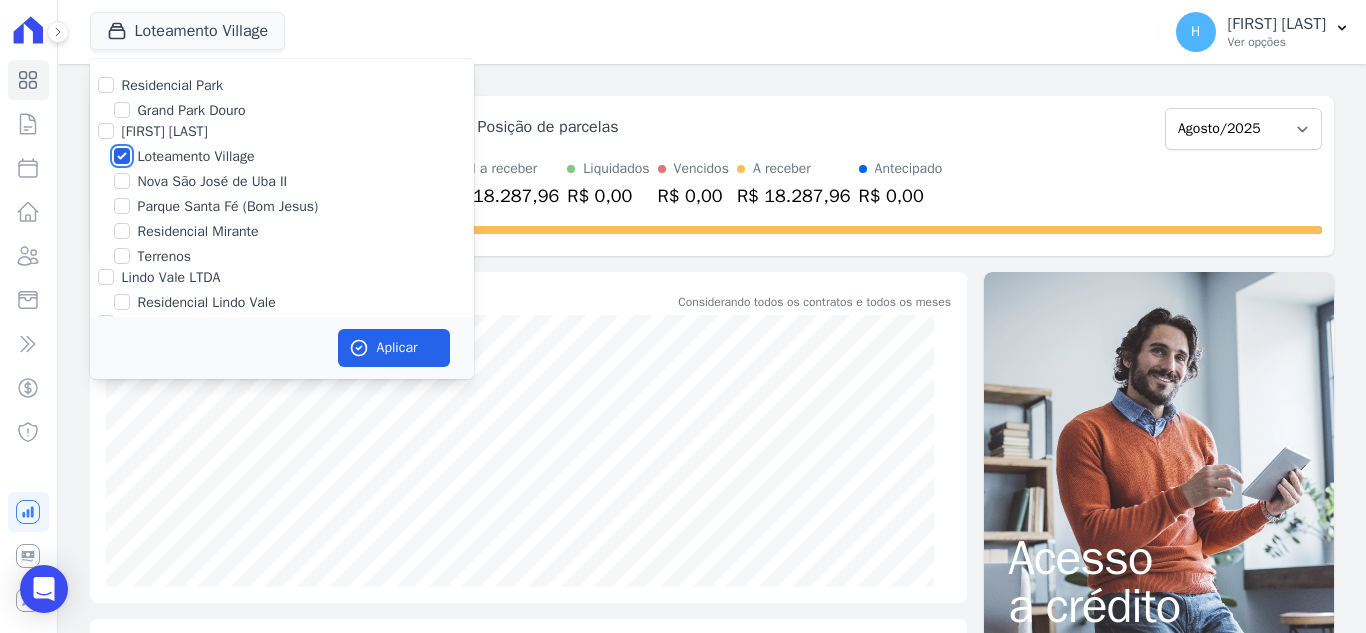 click on "Loteamento Village" at bounding box center (122, 156) 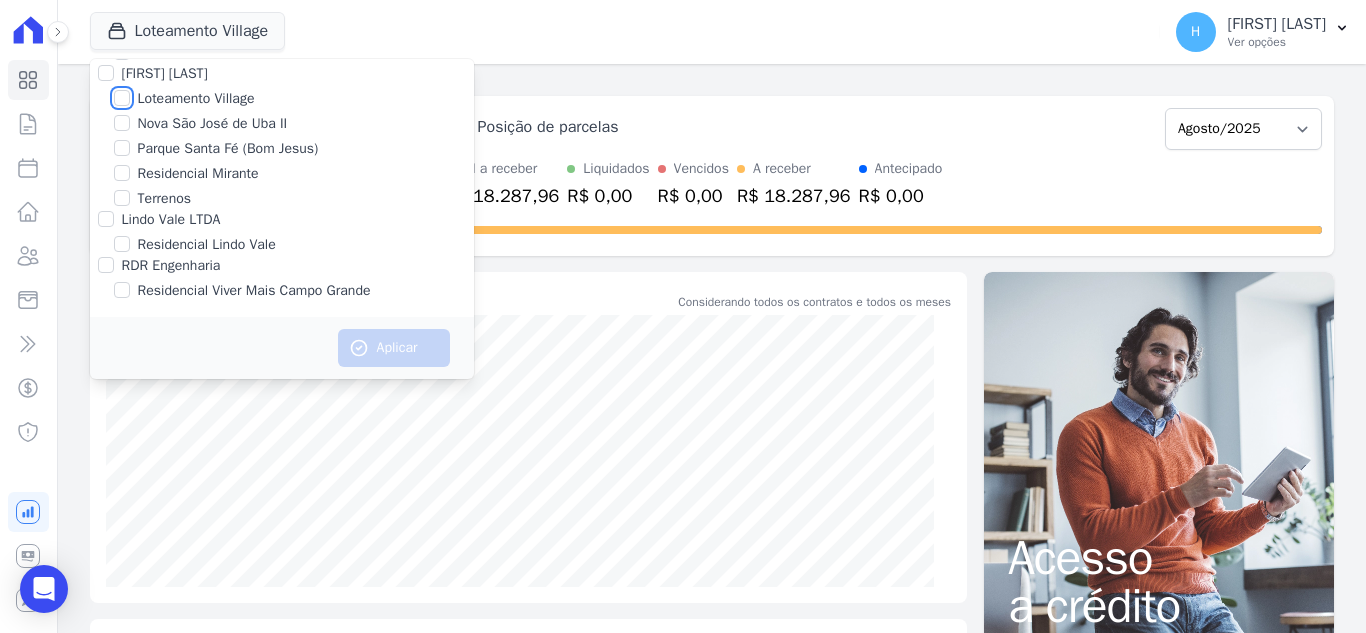 scroll, scrollTop: 0, scrollLeft: 0, axis: both 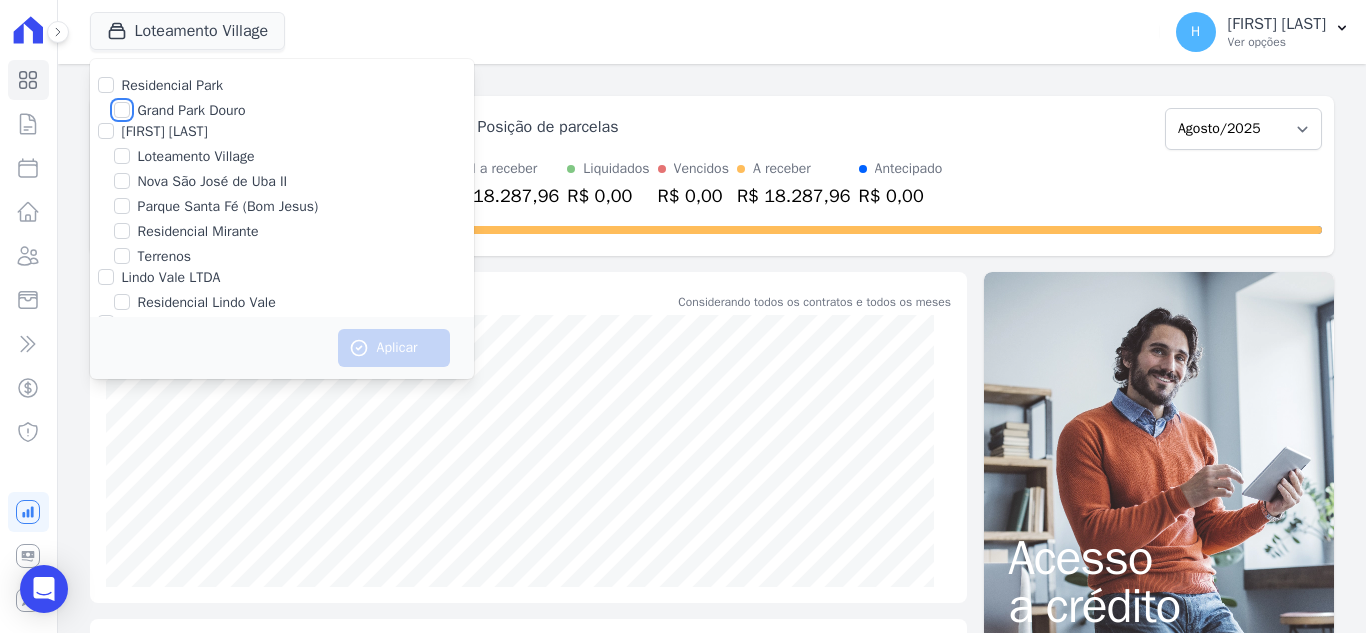 click on "Grand Park Douro" at bounding box center (122, 110) 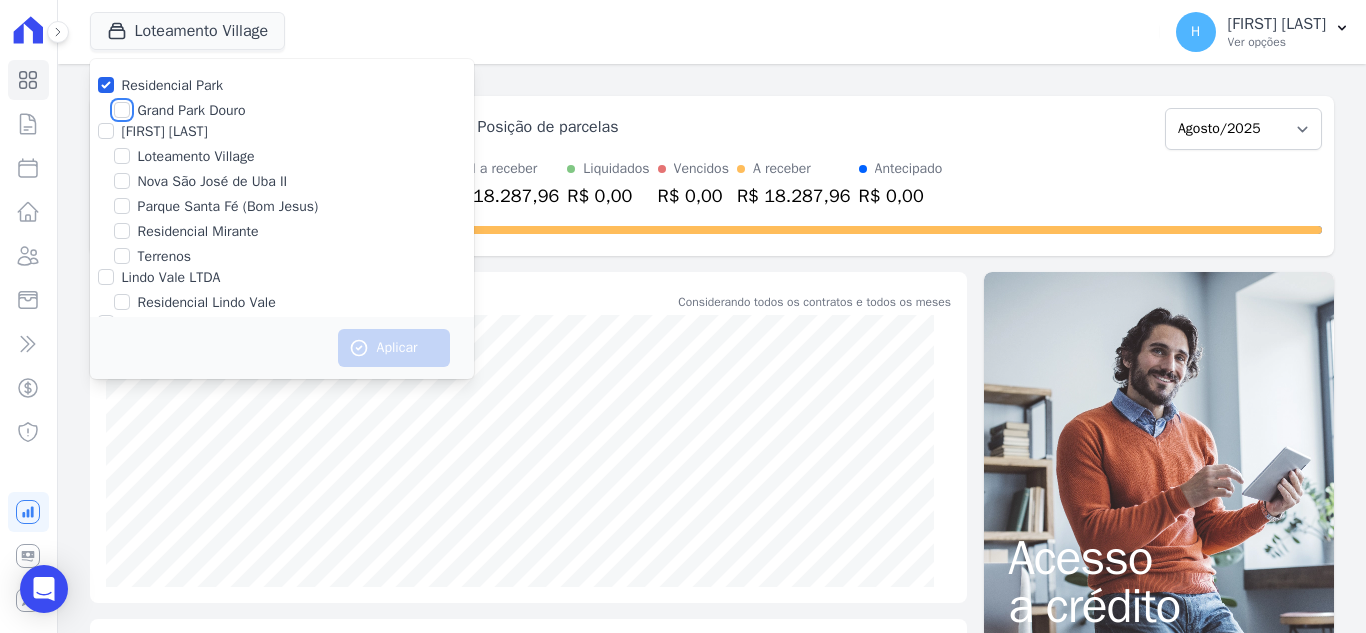 checkbox on "true" 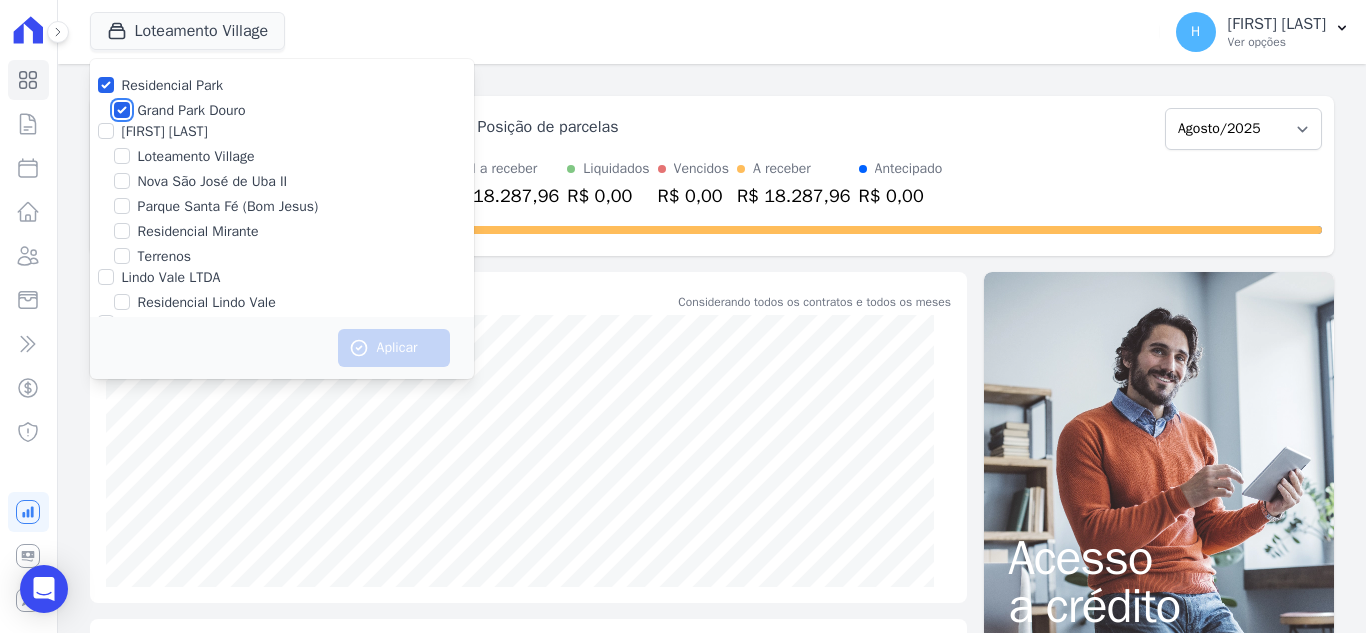 checkbox on "true" 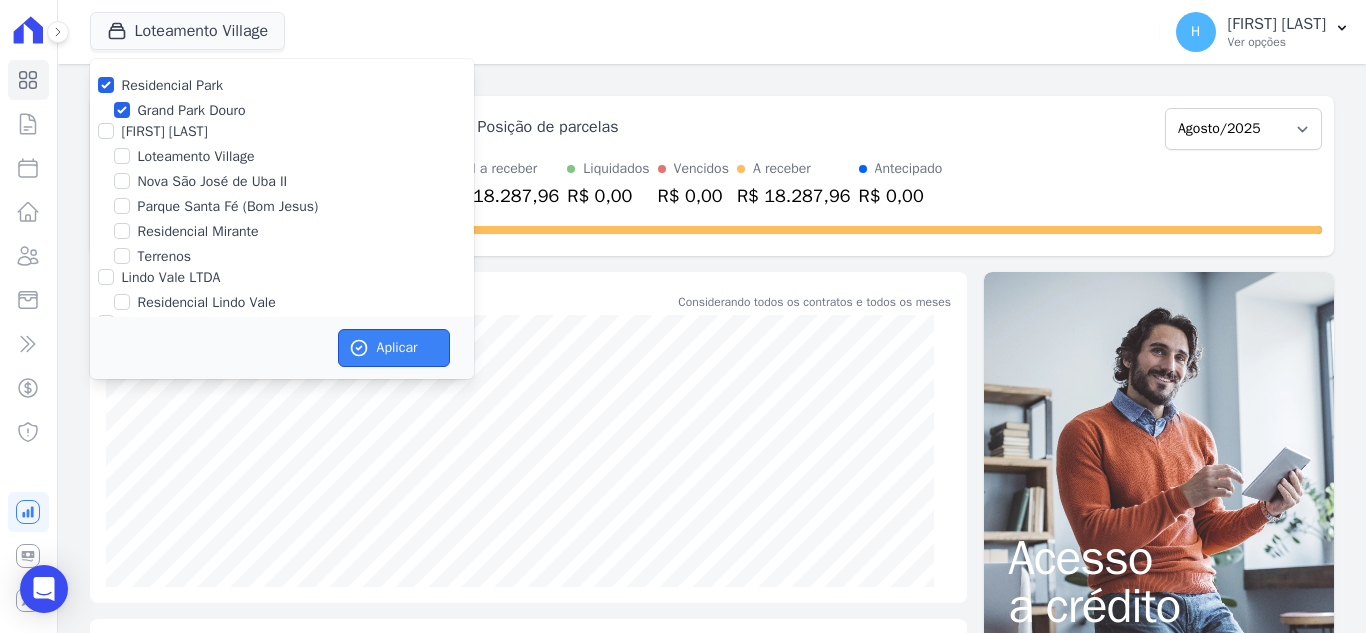 click 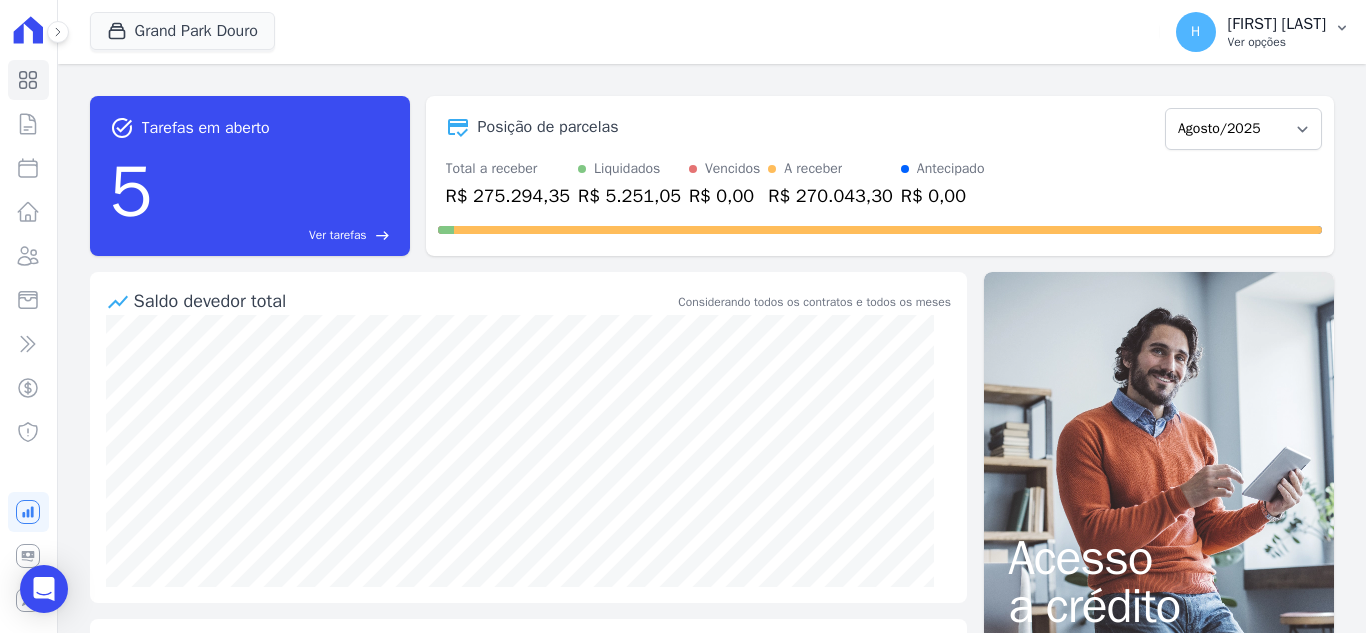 click on "Ver opções" at bounding box center [1277, 42] 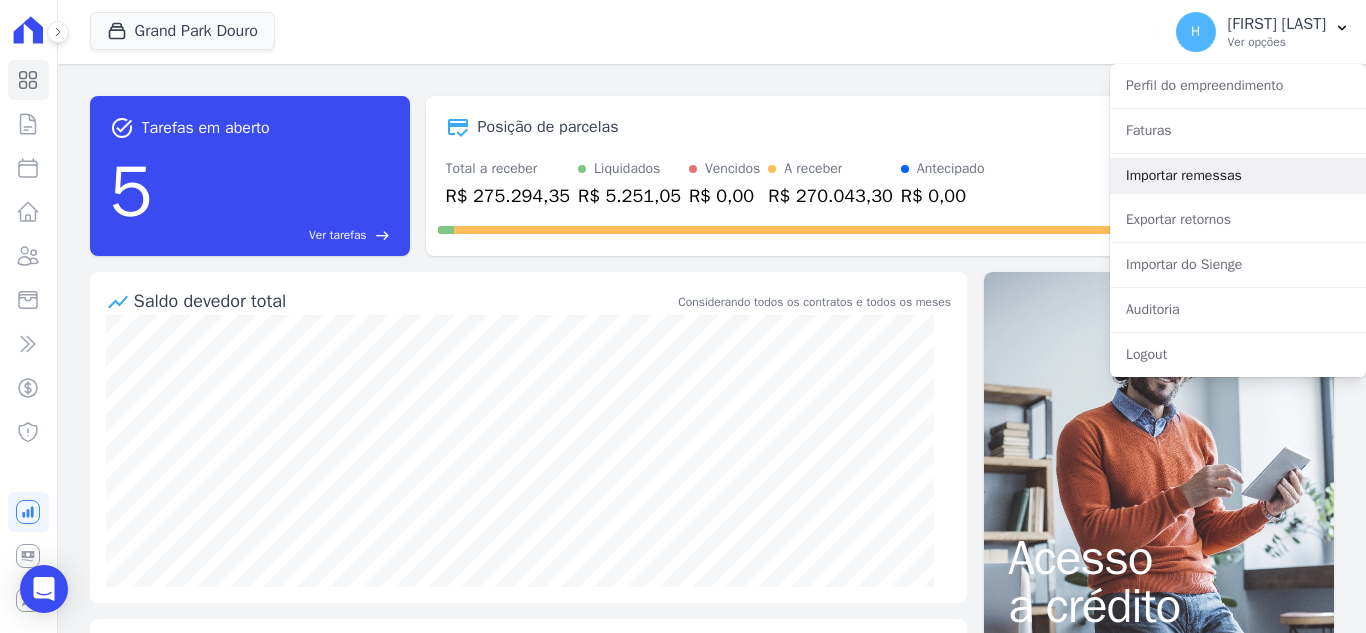click on "Importar remessas" at bounding box center (1238, 176) 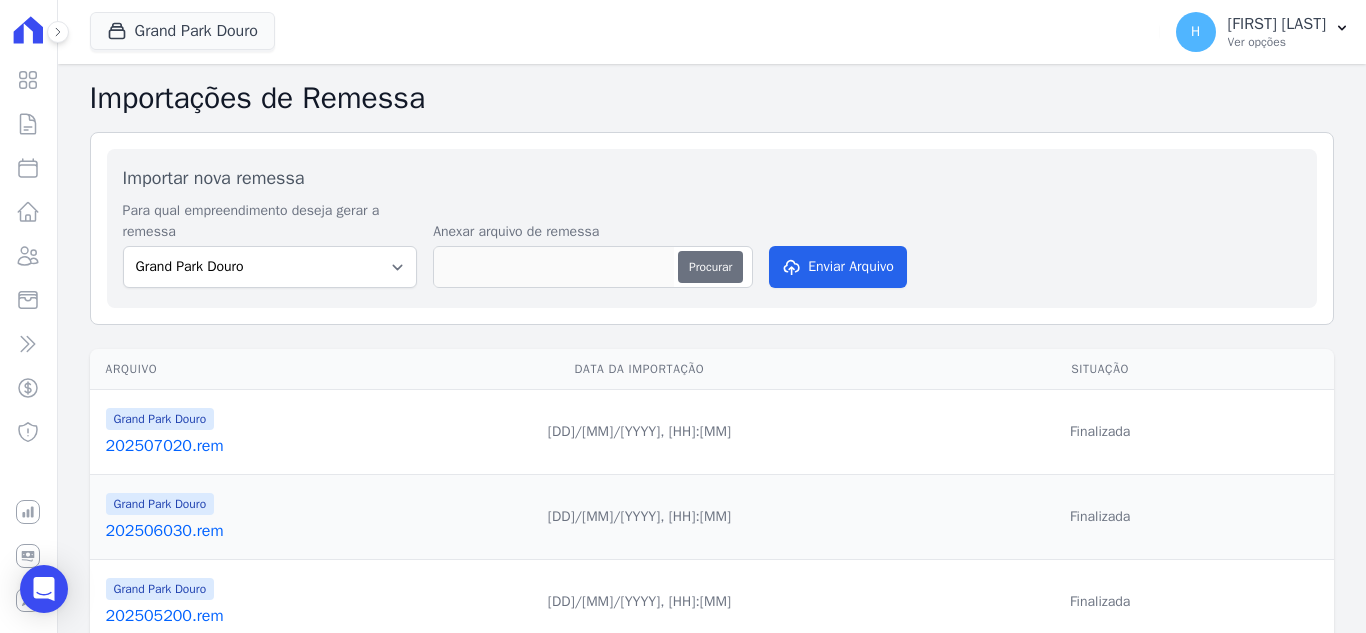 click on "Procurar" at bounding box center [710, 267] 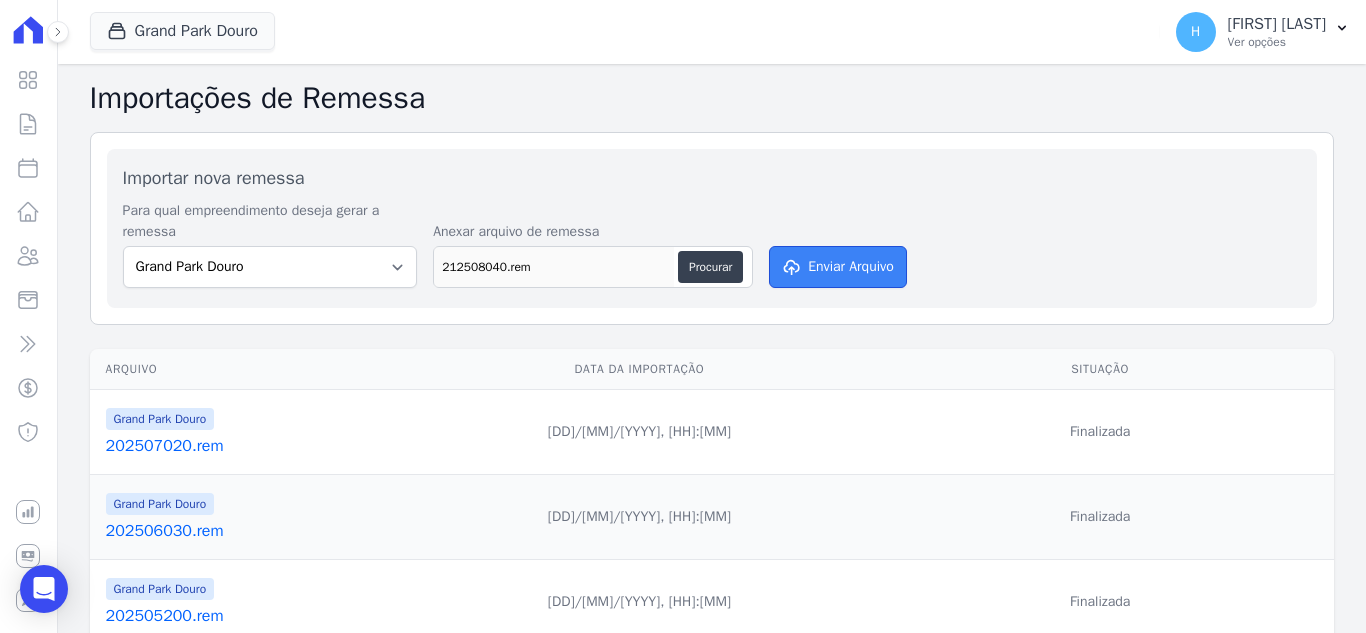 click 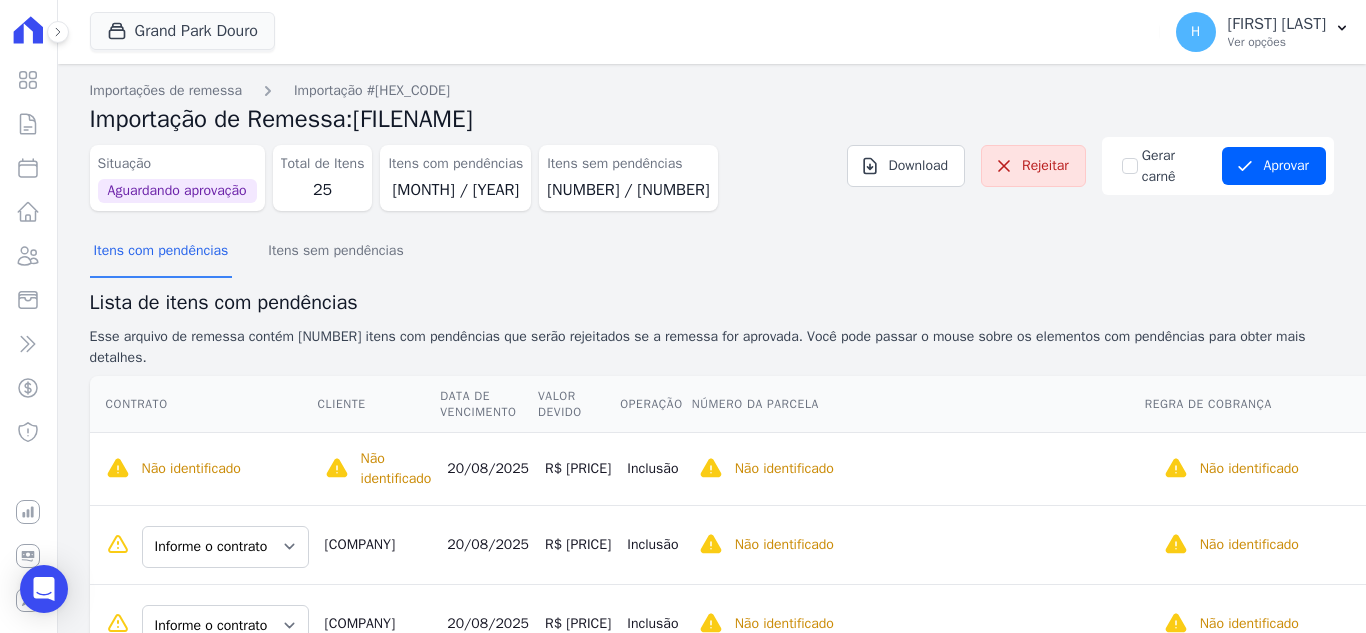 scroll, scrollTop: 0, scrollLeft: 0, axis: both 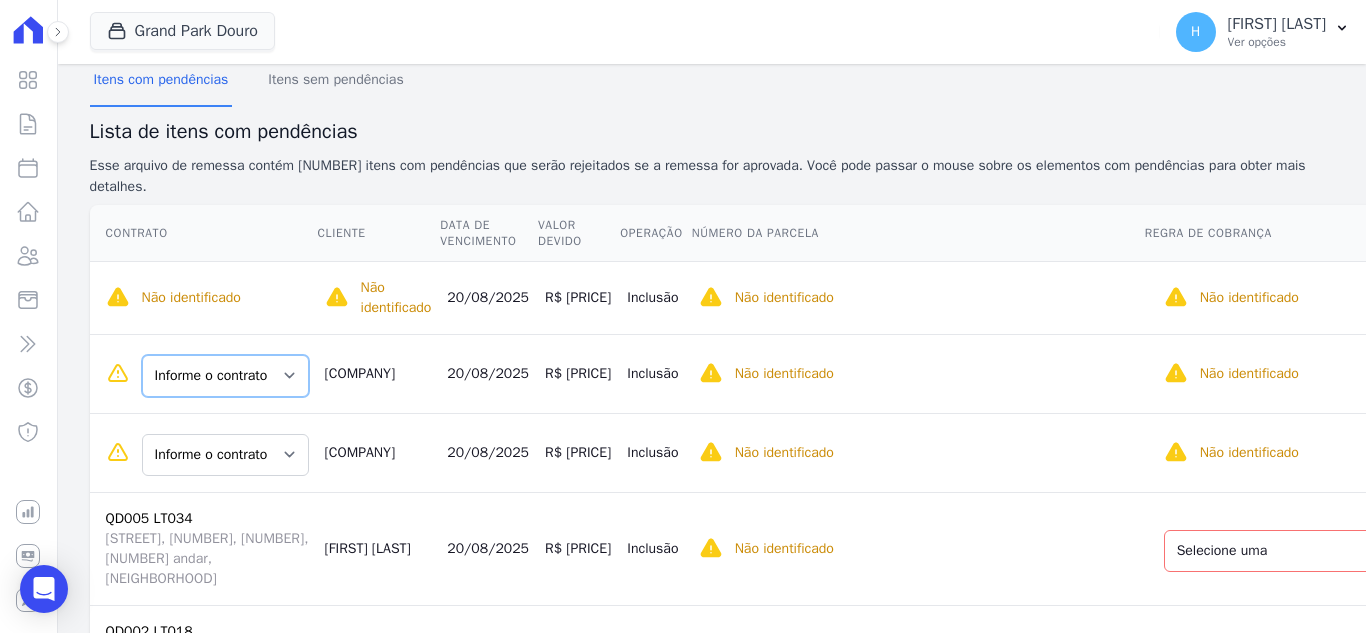 click on "Informe o contrato [STREET_NAME] [NUMBER]
[STREET_NAME] [NUMBER]" at bounding box center (225, 376) 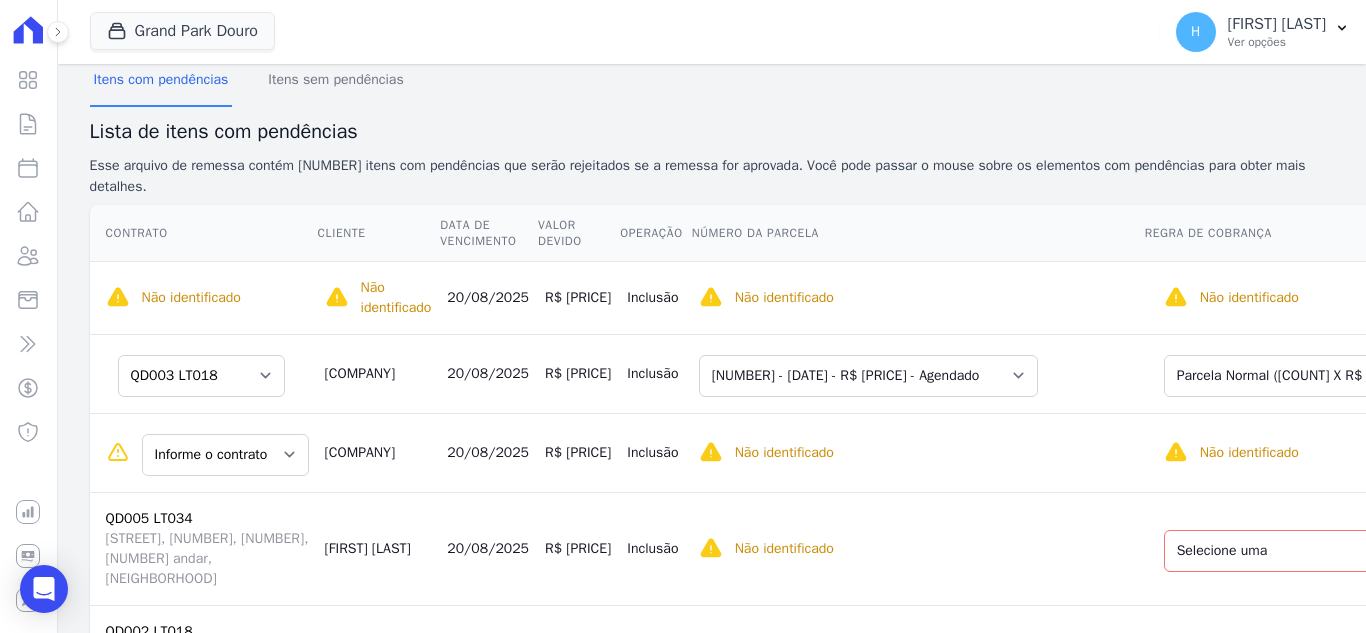 click on "[STREET_NAME] [NUMBER]
[STREET_NAME] [NUMBER], [NUMBER], [NUMBER] [NEIGHBORHOOD]" at bounding box center (203, 548) 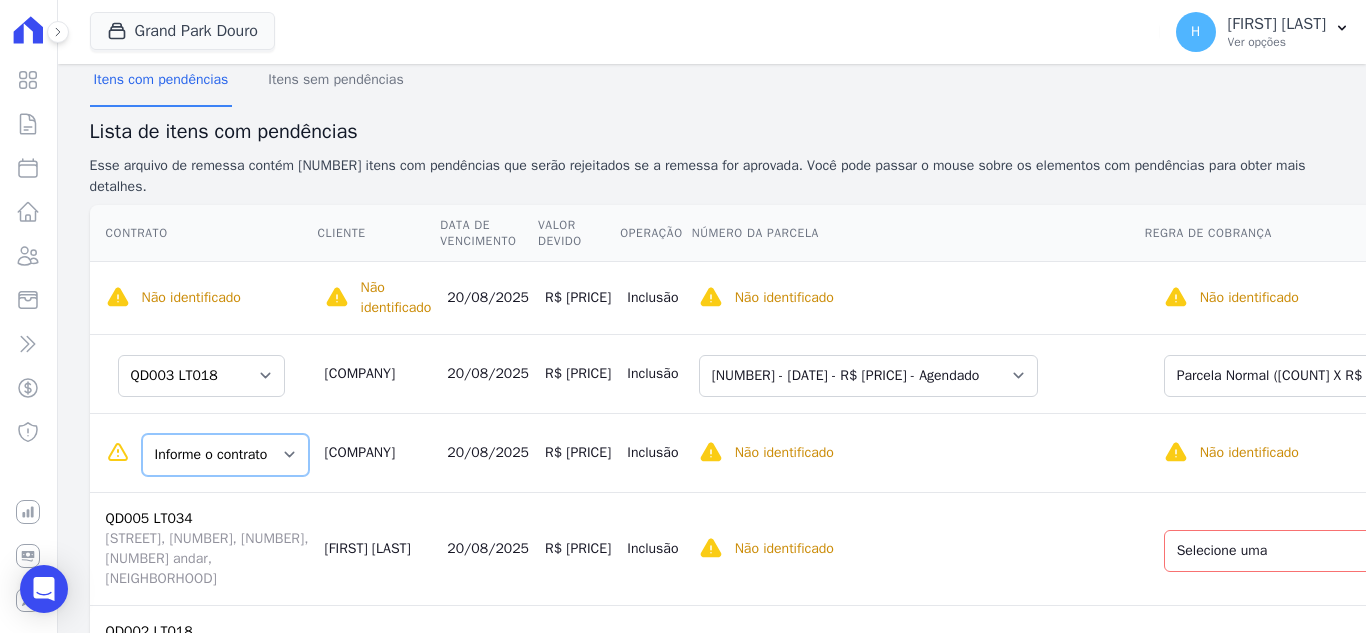 click on "Informe o contrato [STREET_NAME] [NUMBER]
[STREET_NAME] [NUMBER]" at bounding box center (225, 455) 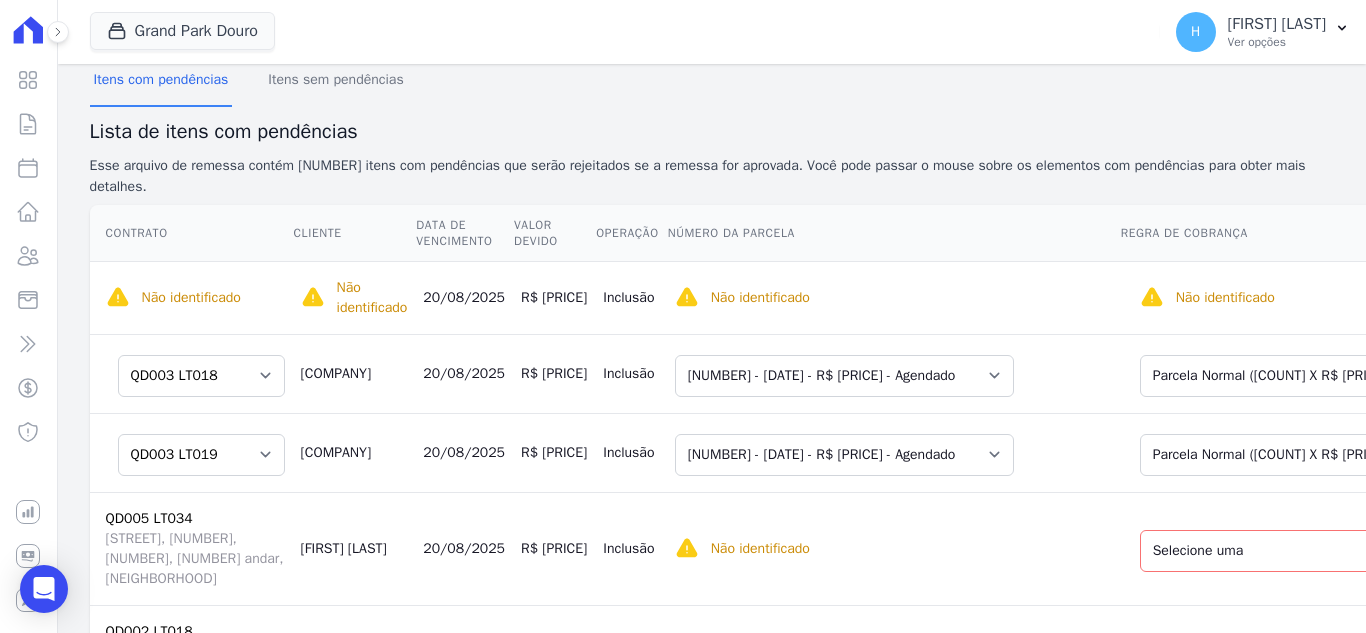 scroll, scrollTop: 371, scrollLeft: 0, axis: vertical 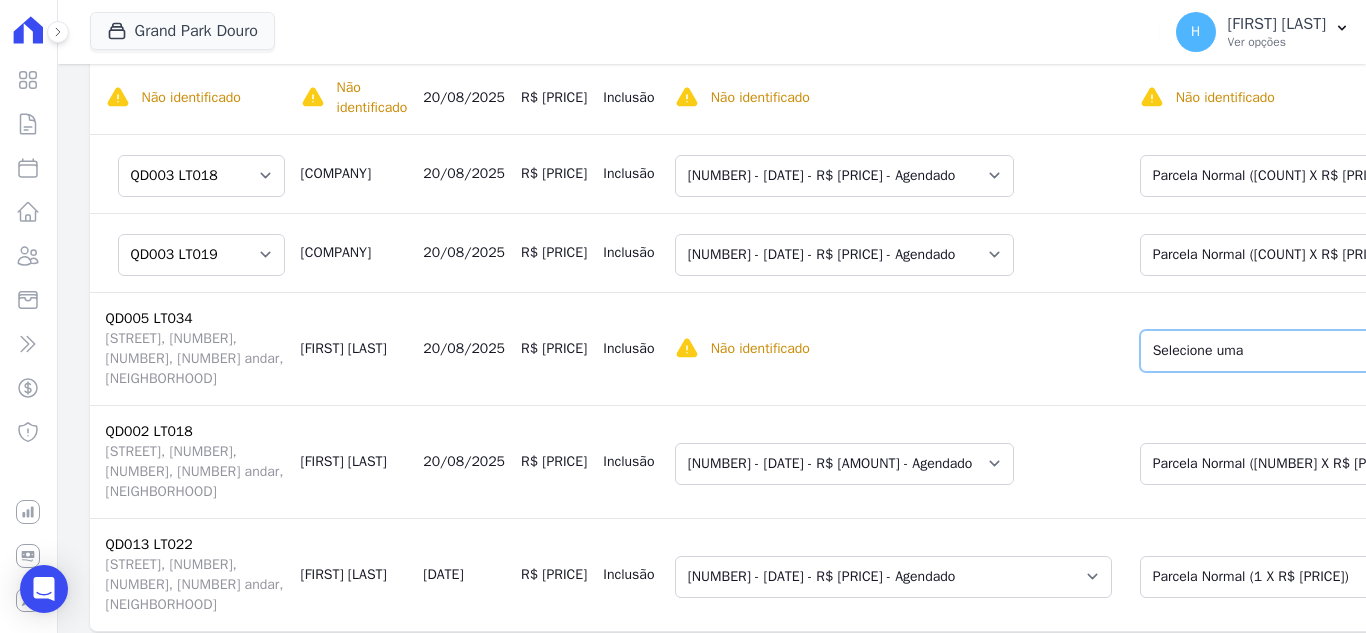 click on "Selecione uma
Nova Parcela Avulsa
Parcela Avulsa Existente
Sinal ([NUMBER] X R$ [PRICE])
Sinal ([NUMBER] X R$ [PRICE])
Parcela Normal ([NUMBER] X R$ [PRICE])
Parcela Normal ([NUMBER] X R$ [PRICE])" at bounding box center [1292, 351] 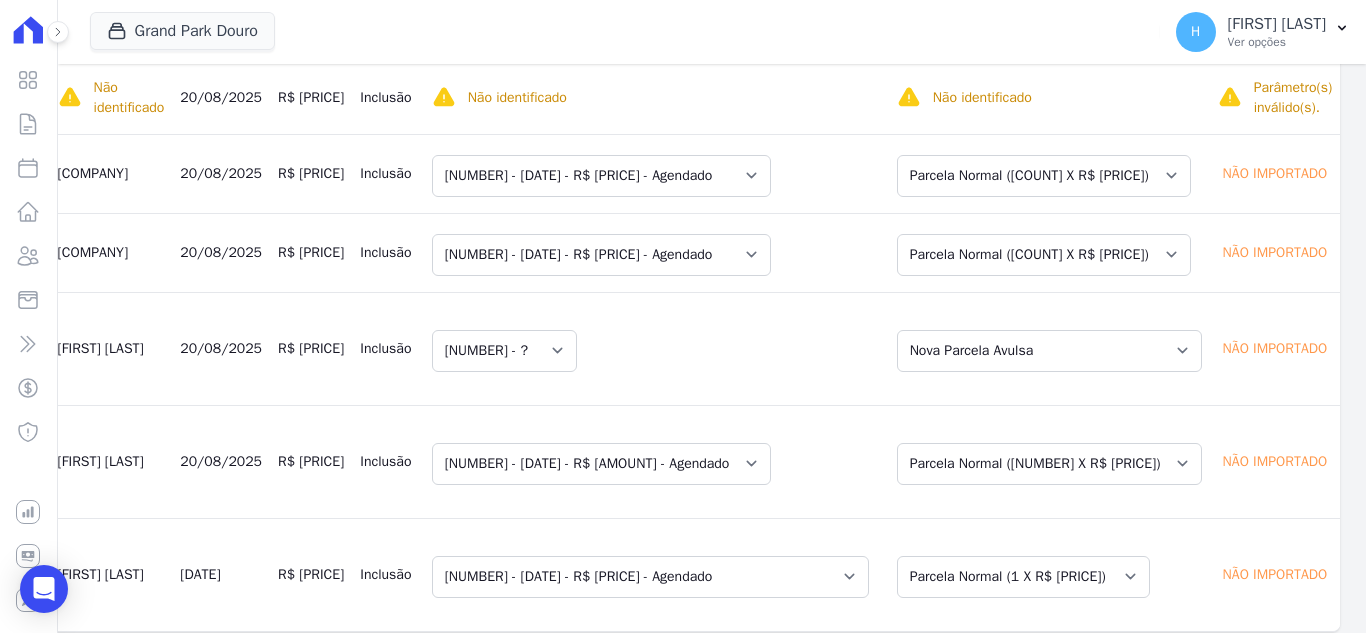 scroll, scrollTop: 0, scrollLeft: 0, axis: both 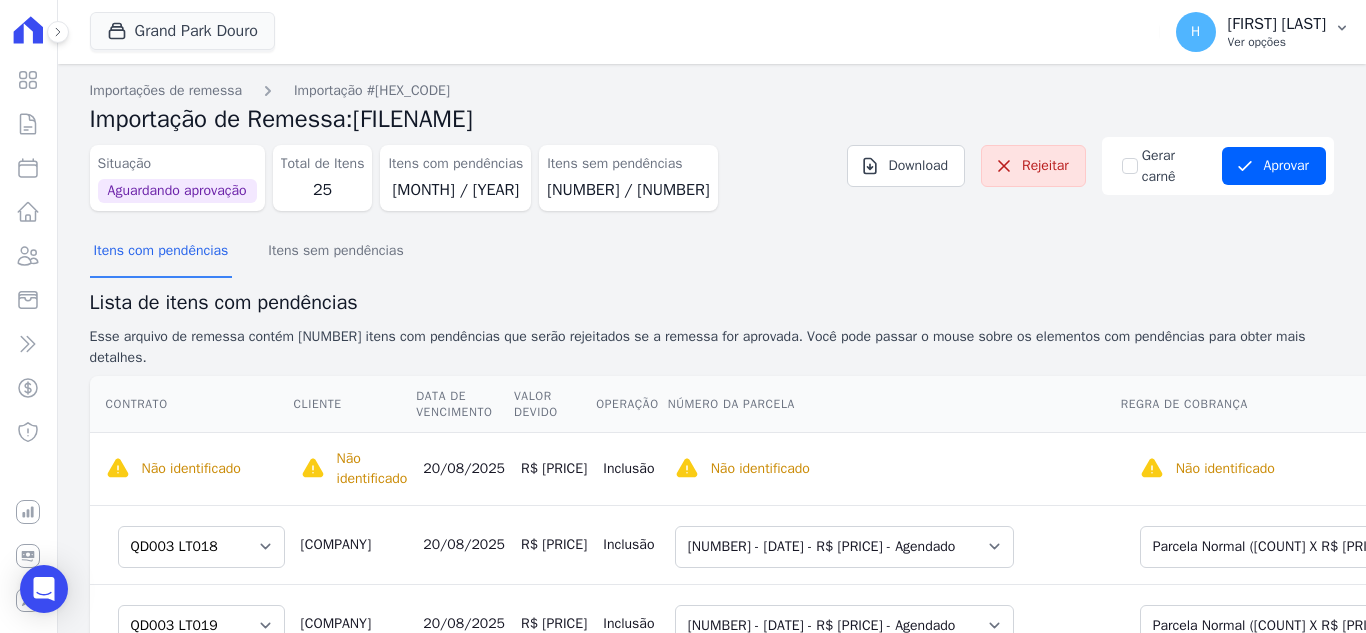 click on "[FIRST] [LAST]" at bounding box center (1277, 24) 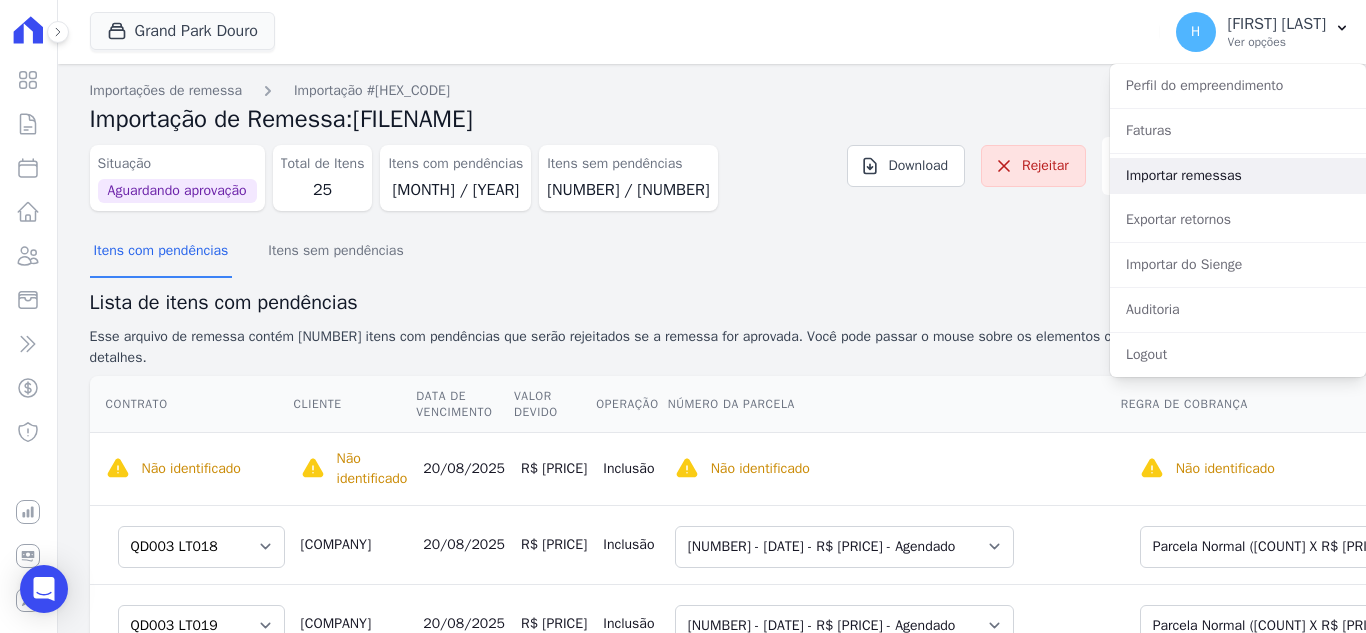 click on "Importar remessas" at bounding box center [1238, 176] 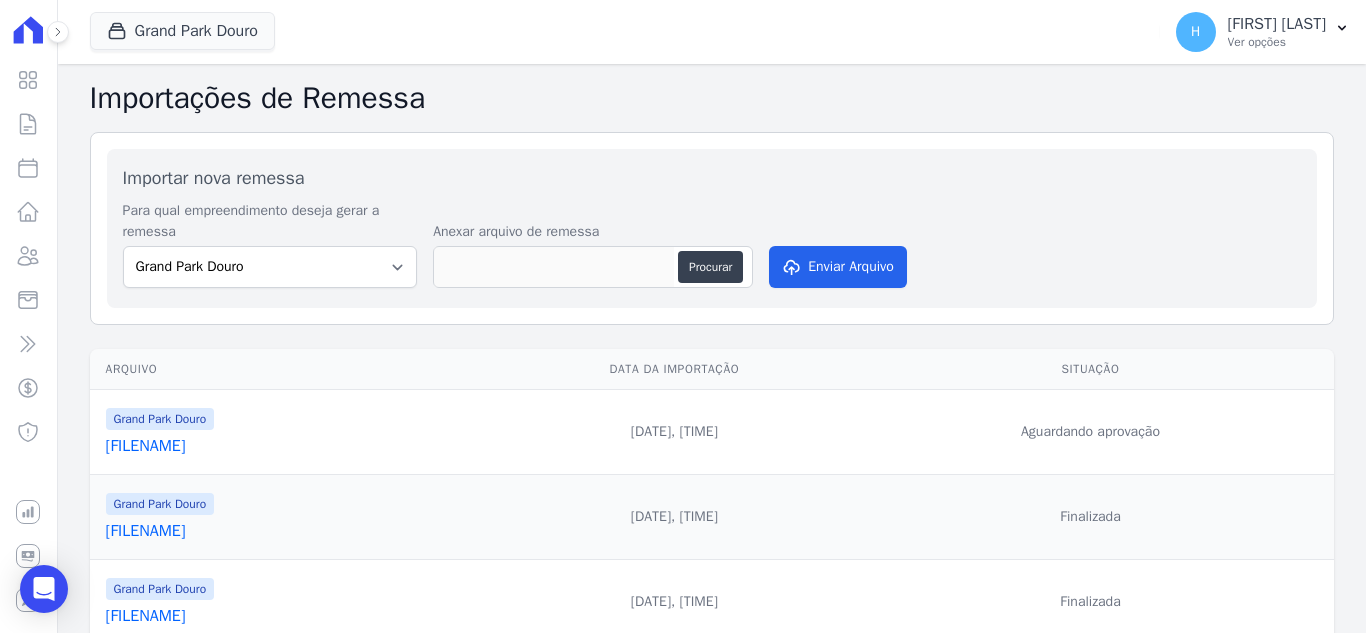 click on "[FILENAME]" at bounding box center (300, 446) 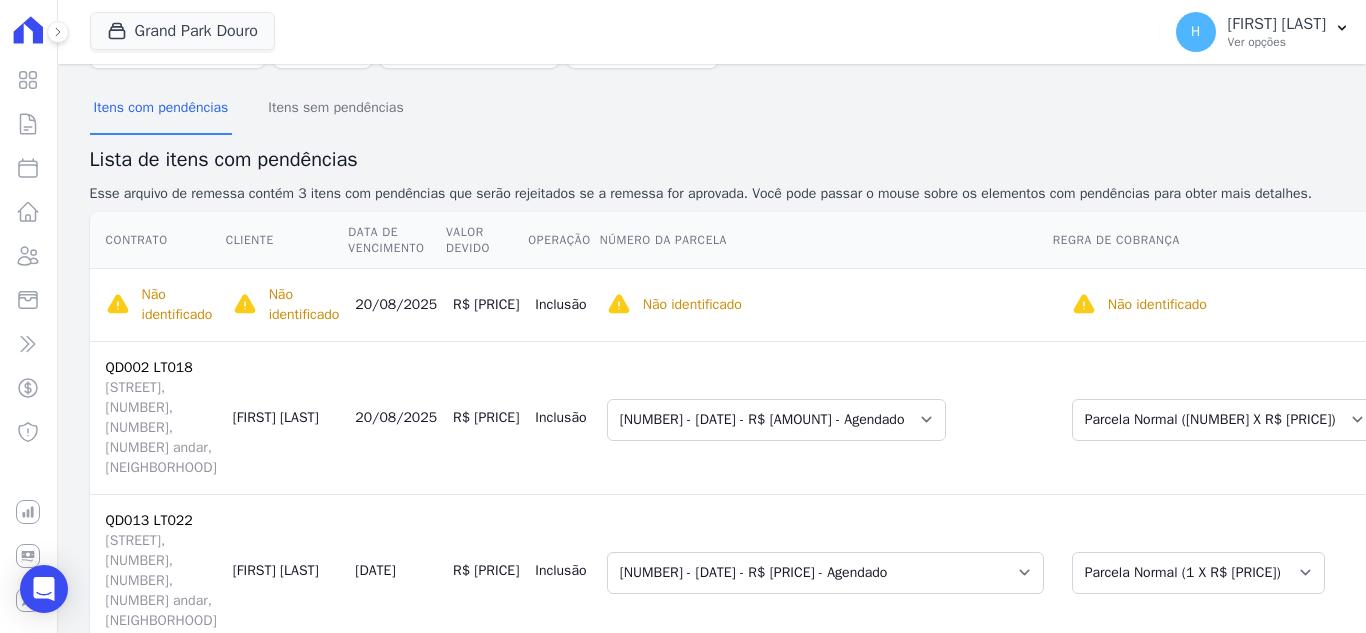 scroll, scrollTop: 43, scrollLeft: 0, axis: vertical 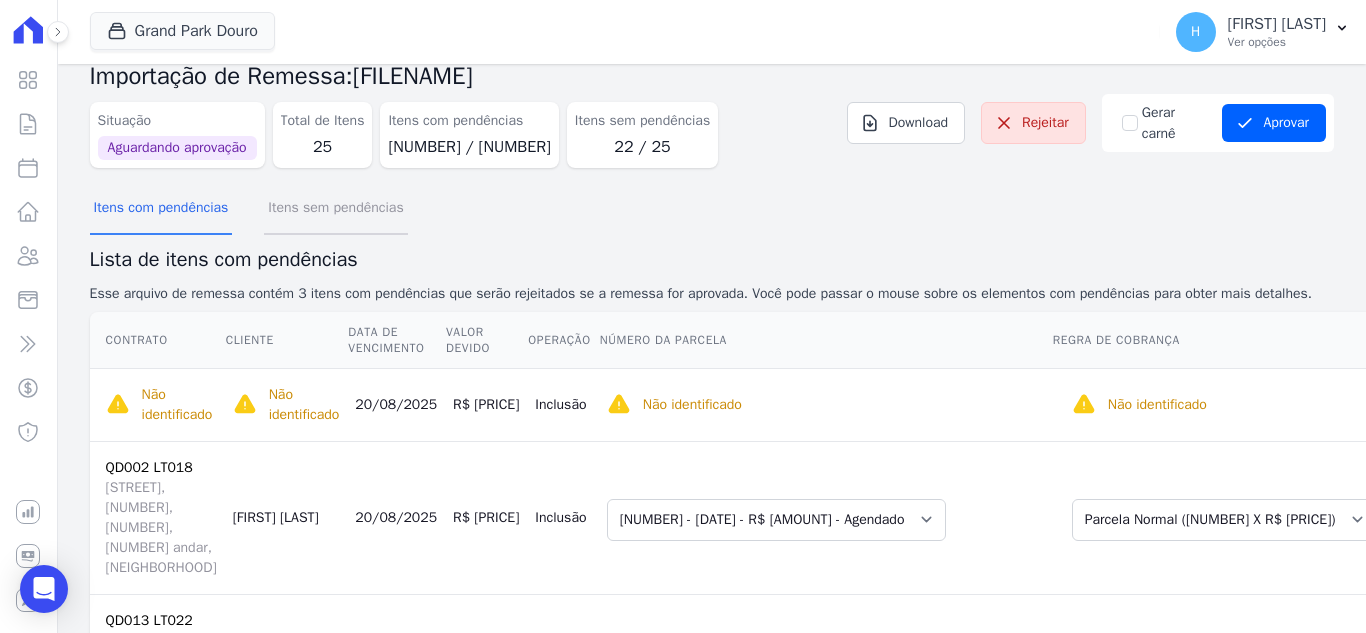 click on "Itens sem pendências" at bounding box center [335, 209] 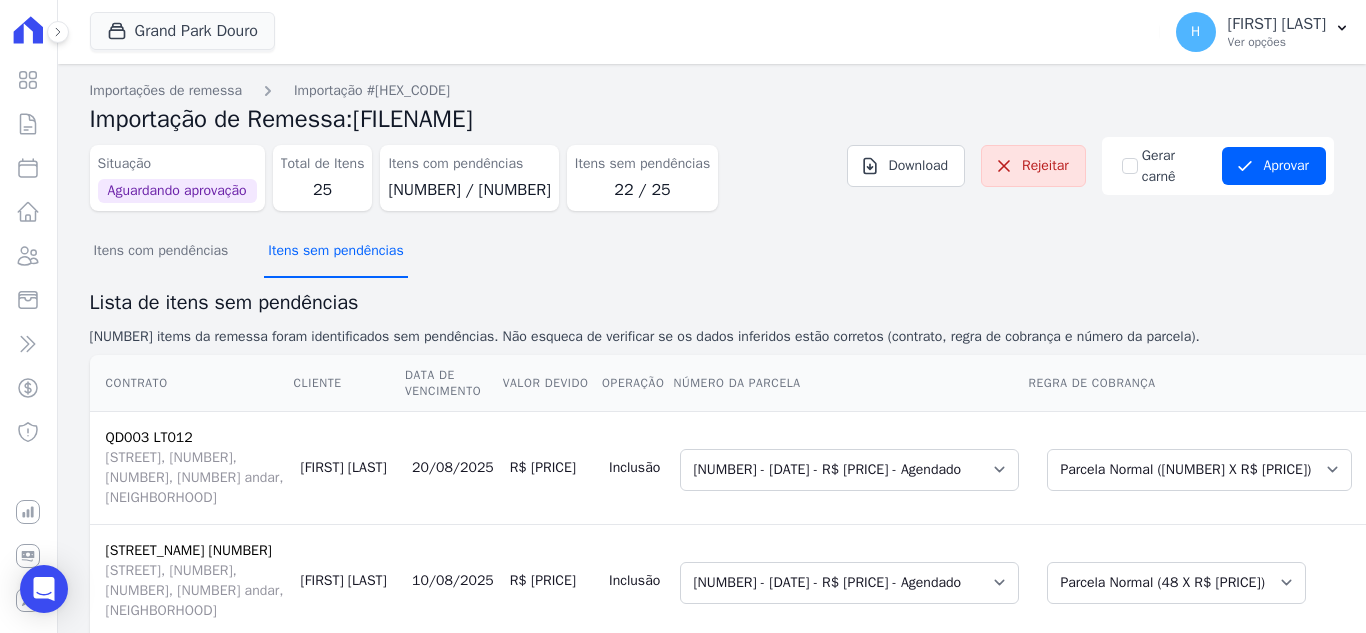 scroll, scrollTop: 200, scrollLeft: 0, axis: vertical 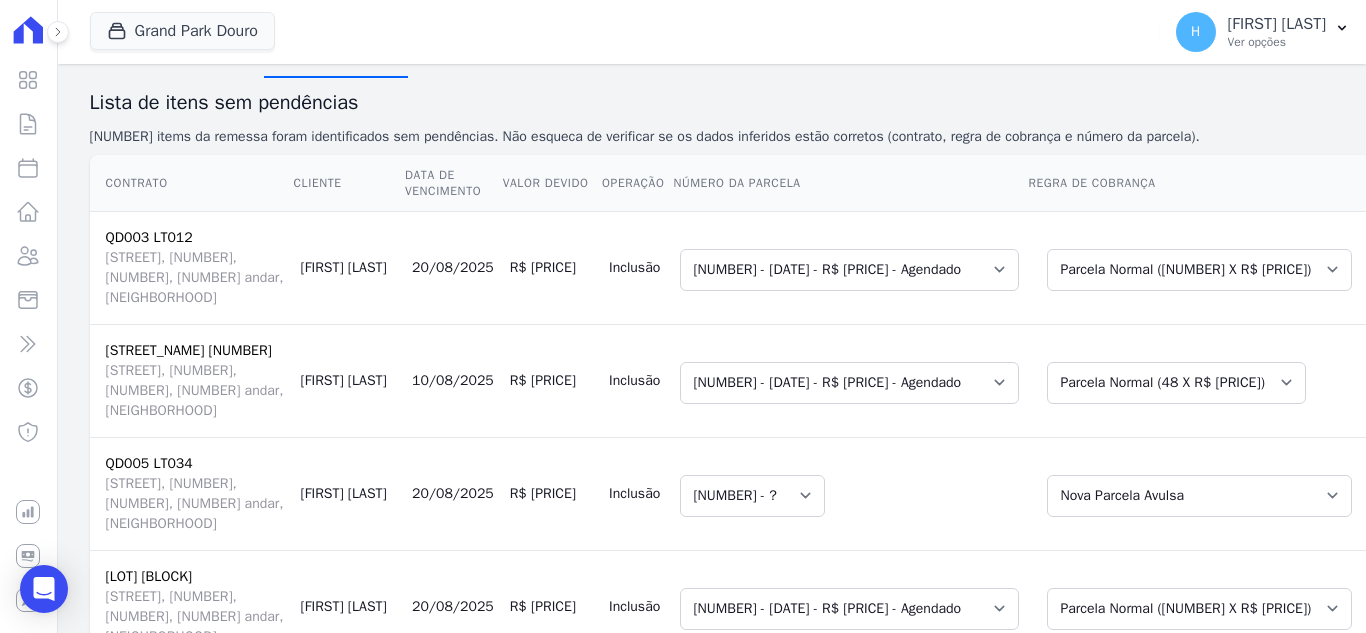 type 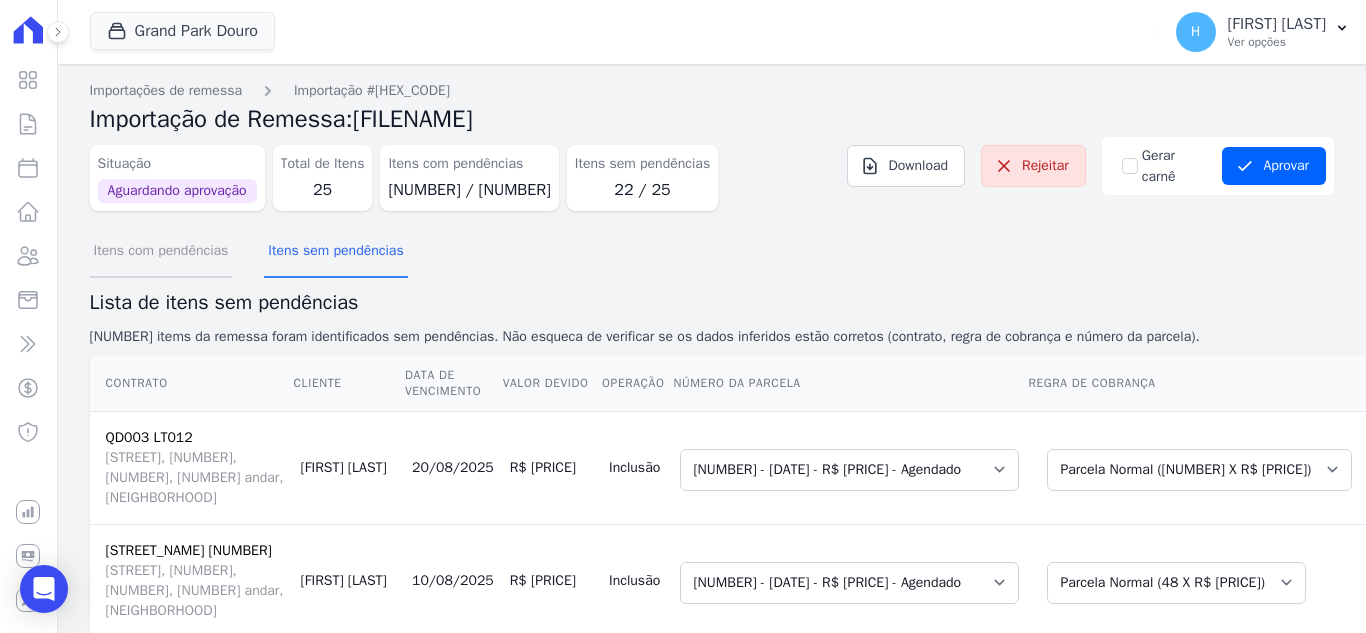 click on "Itens com pendências" at bounding box center [161, 252] 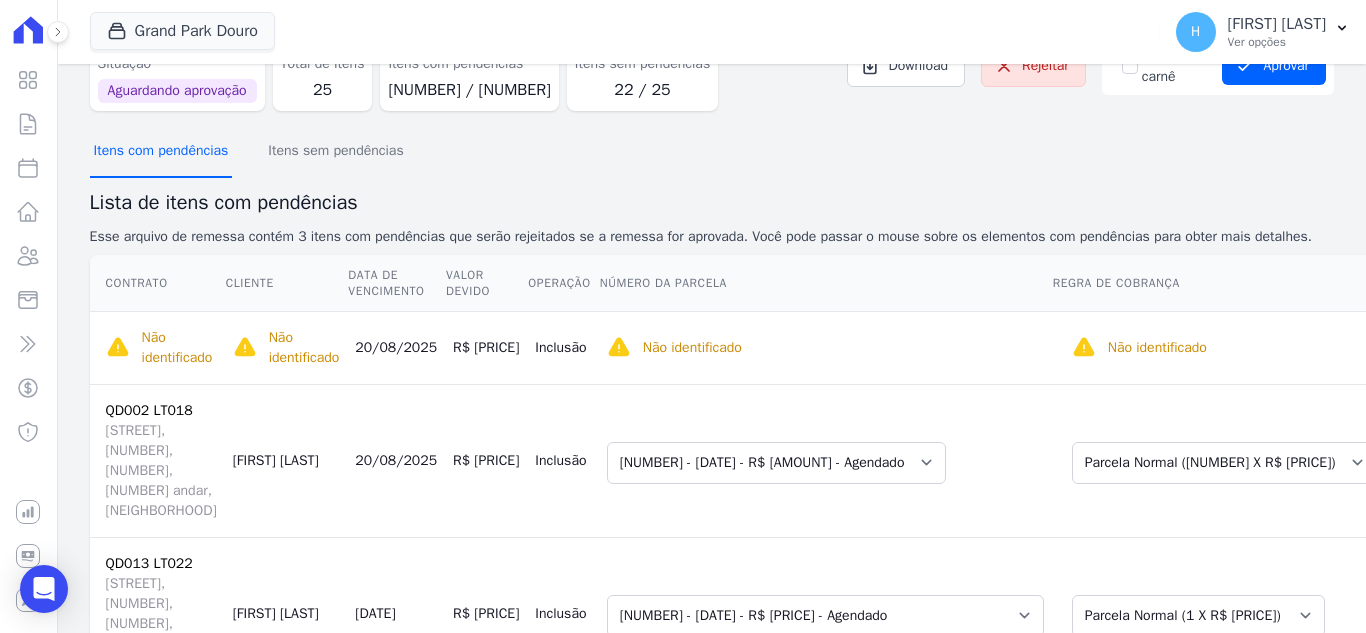 scroll, scrollTop: 143, scrollLeft: 0, axis: vertical 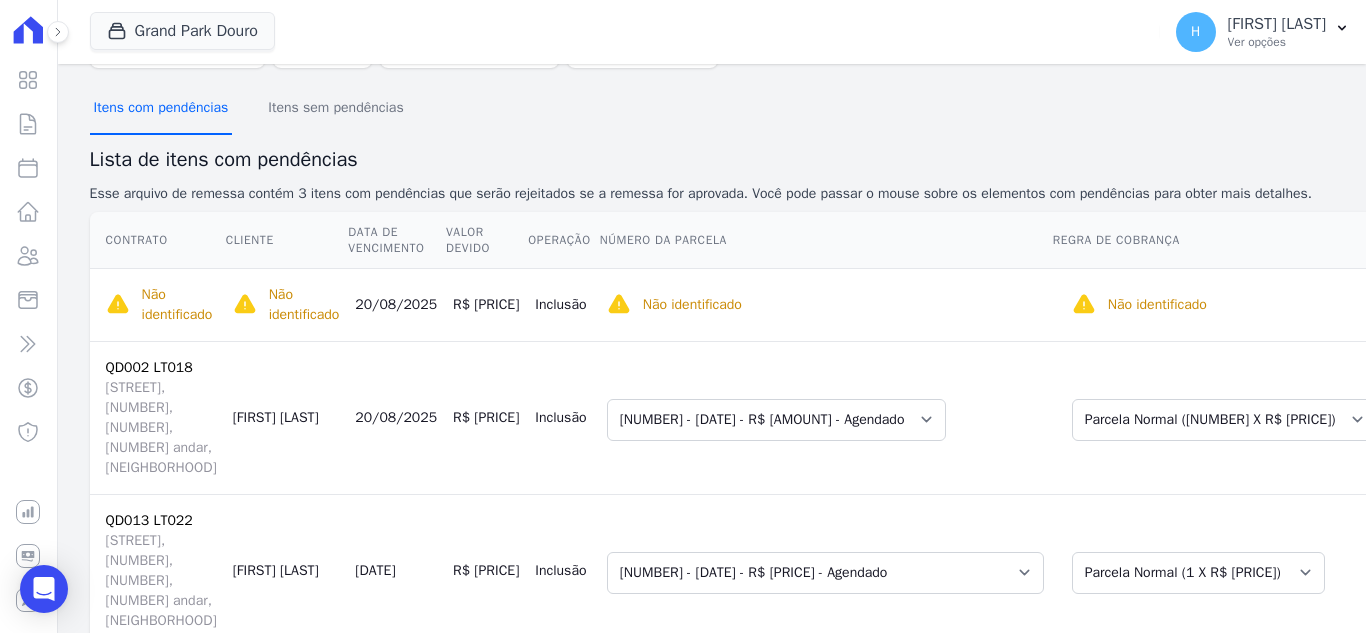 type 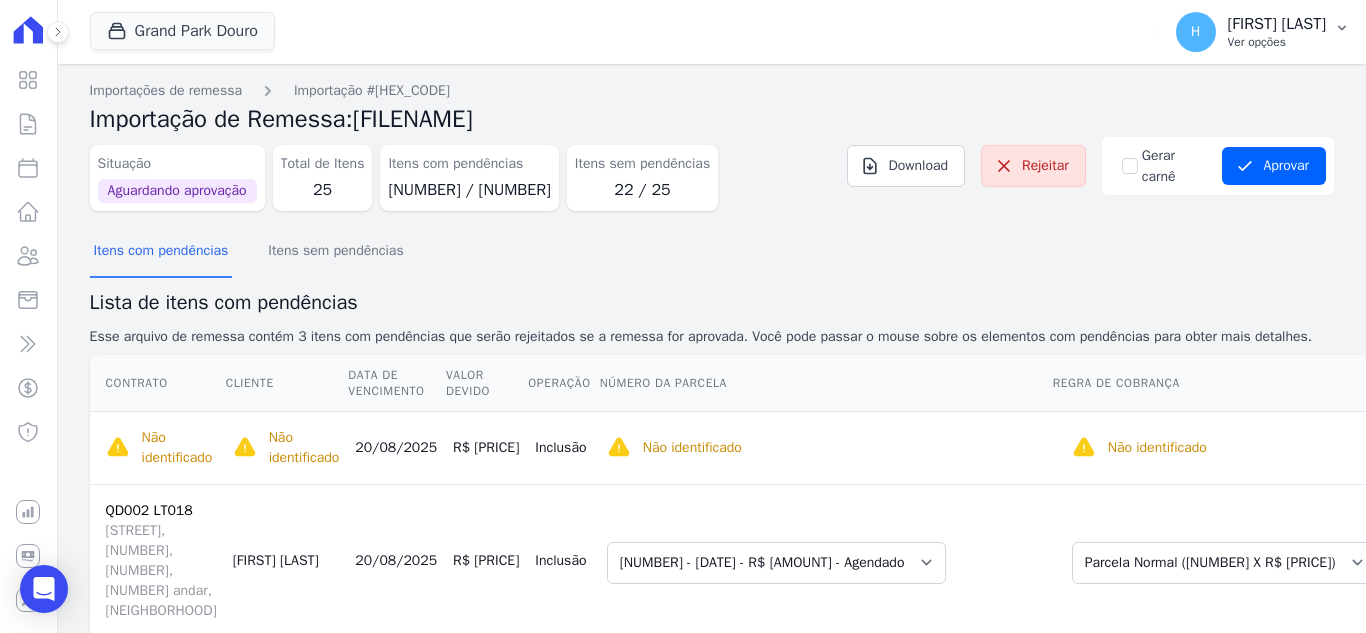 click on "[FIRST] [LAST]" at bounding box center [1277, 24] 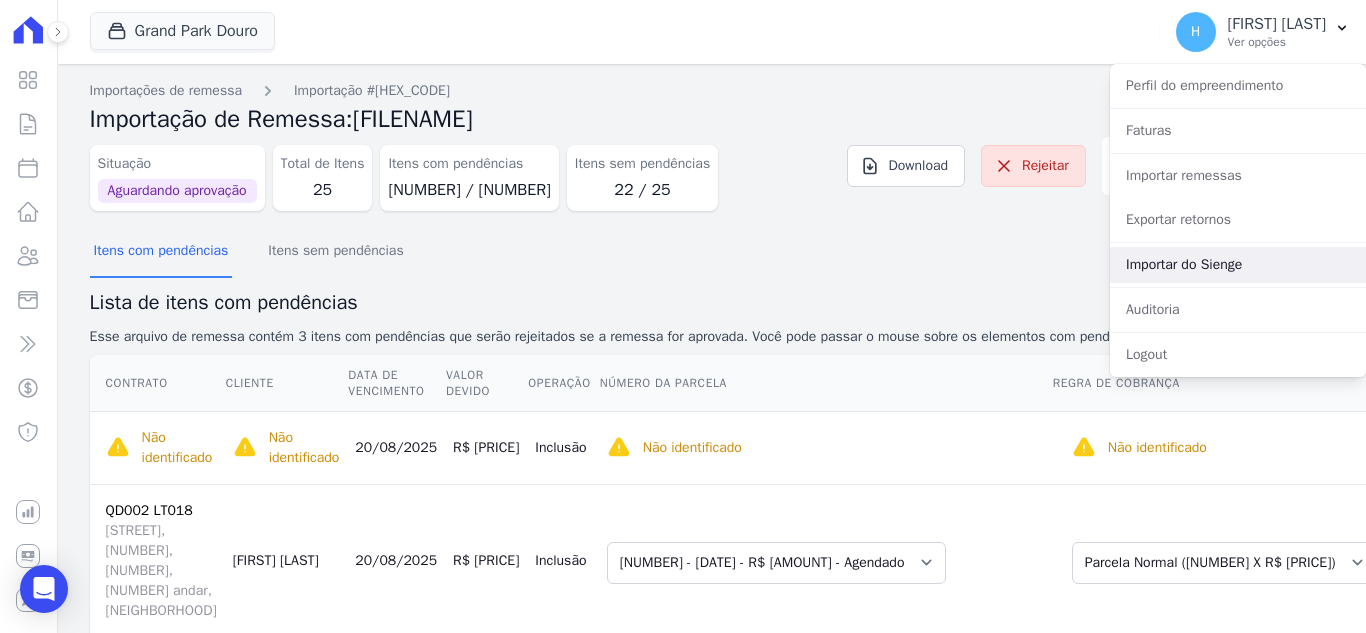 click on "Importar do Sienge" at bounding box center [1238, 265] 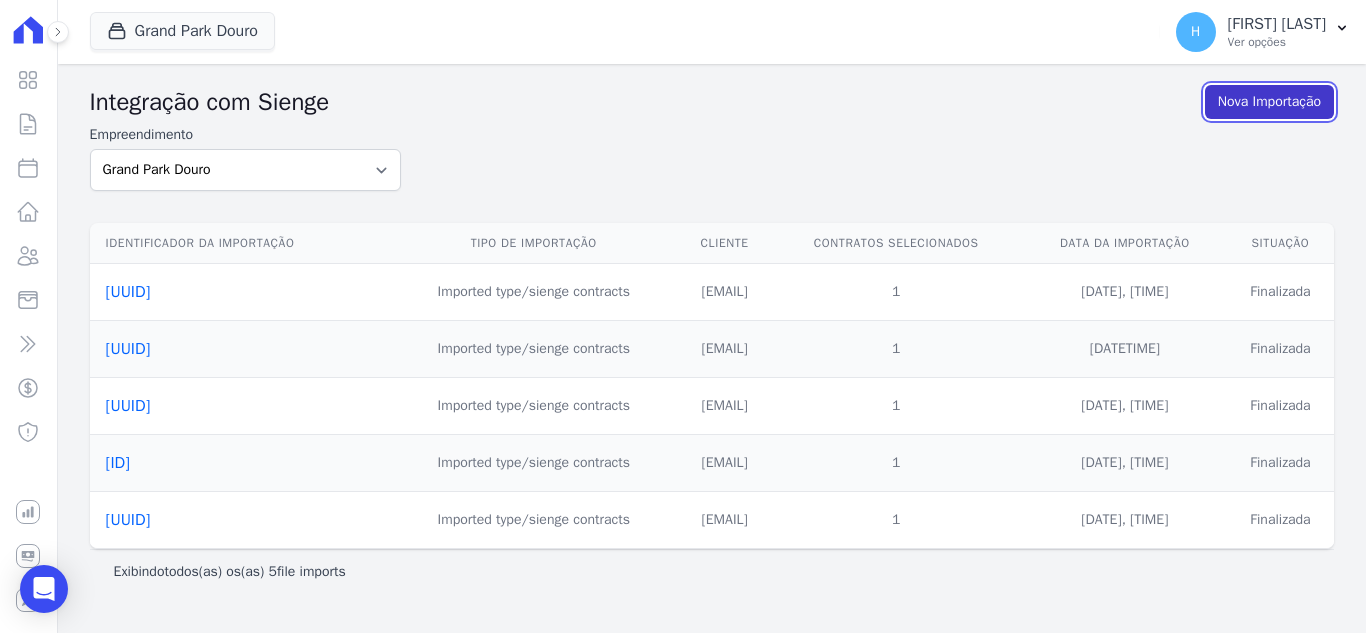 click on "Nova Importação" at bounding box center (1269, 102) 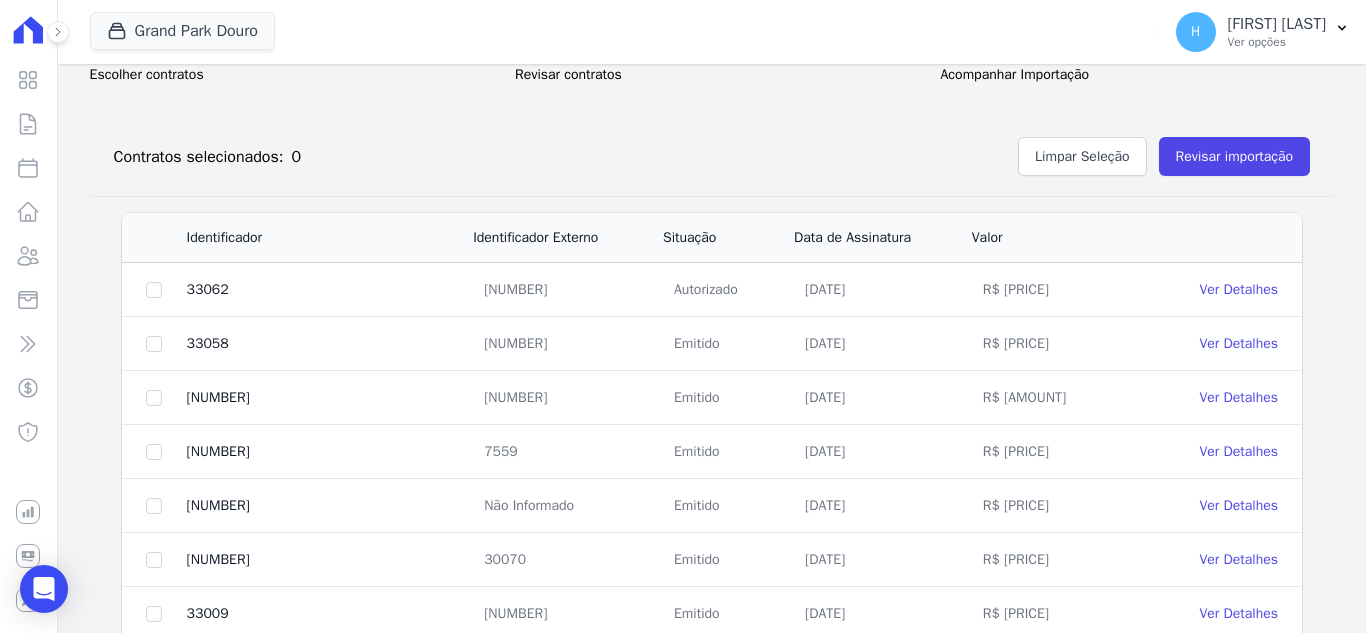 scroll, scrollTop: 300, scrollLeft: 0, axis: vertical 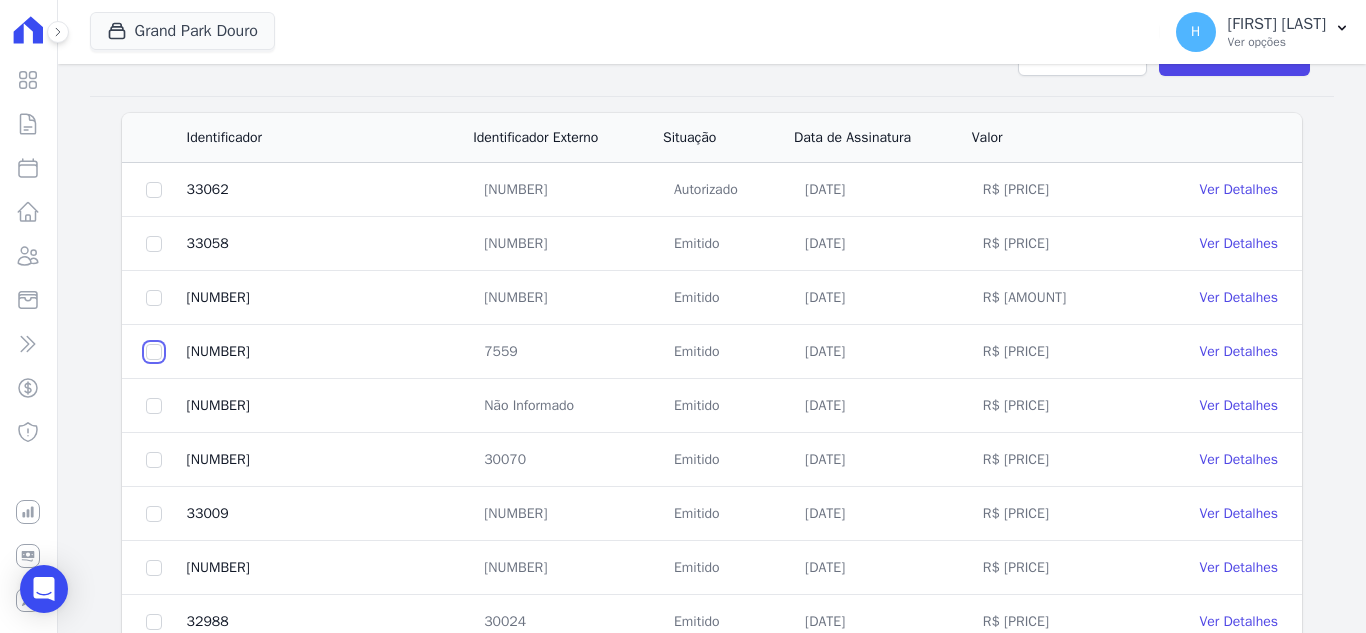click at bounding box center [154, 190] 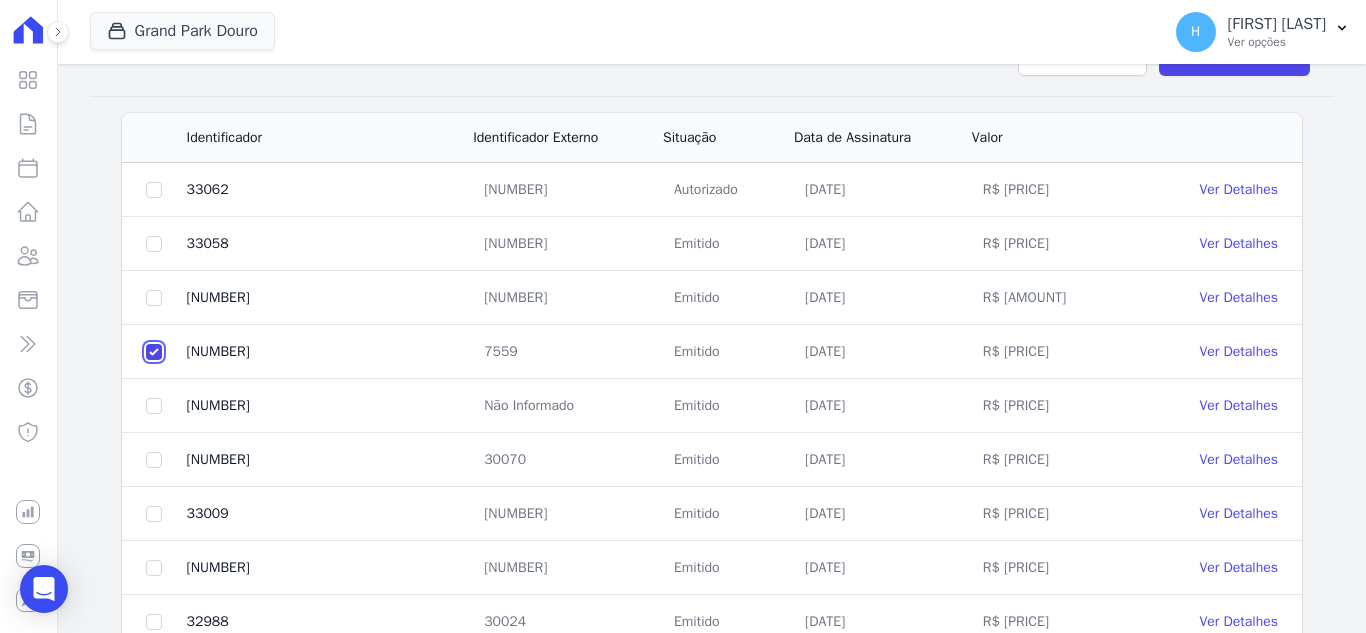 scroll, scrollTop: 0, scrollLeft: 0, axis: both 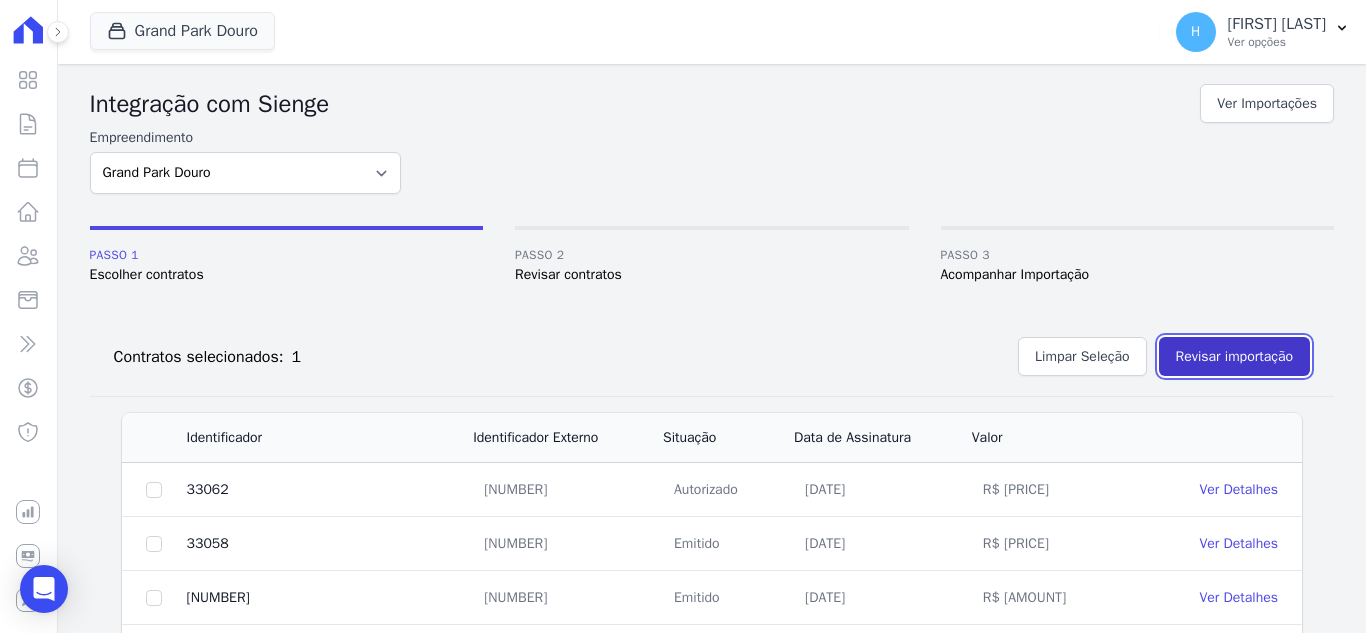 click on "Revisar importação" at bounding box center [1234, 356] 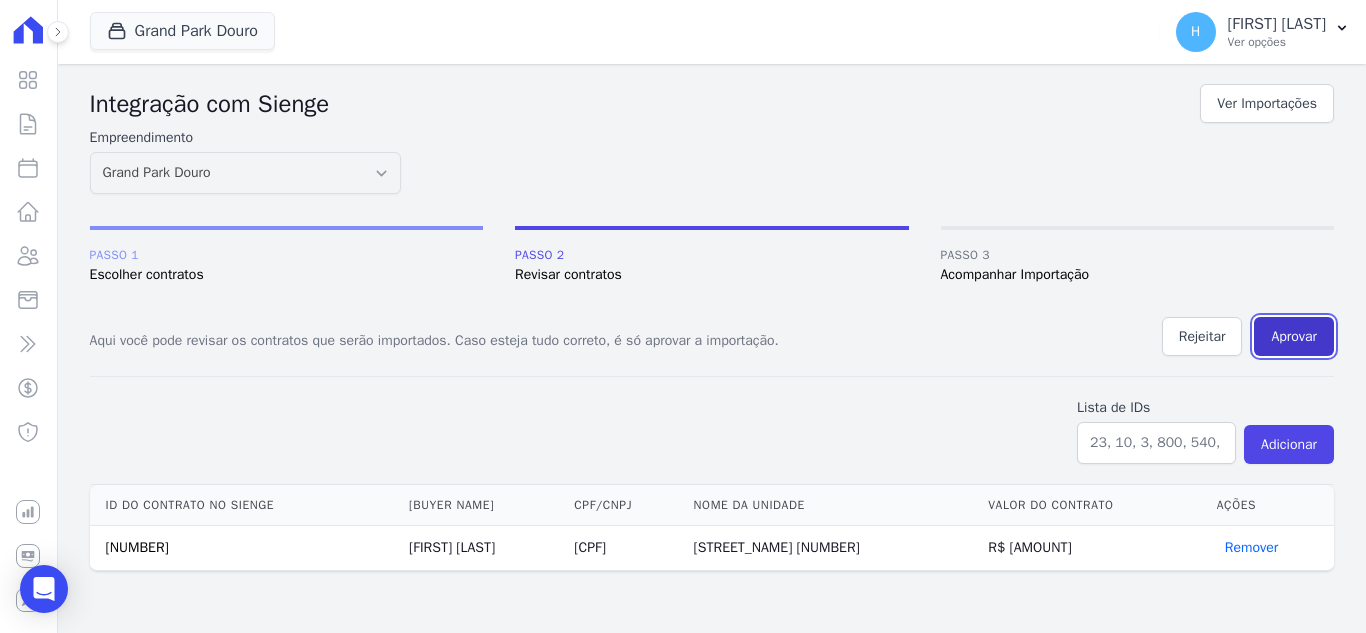 click on "Aprovar" at bounding box center [1294, 336] 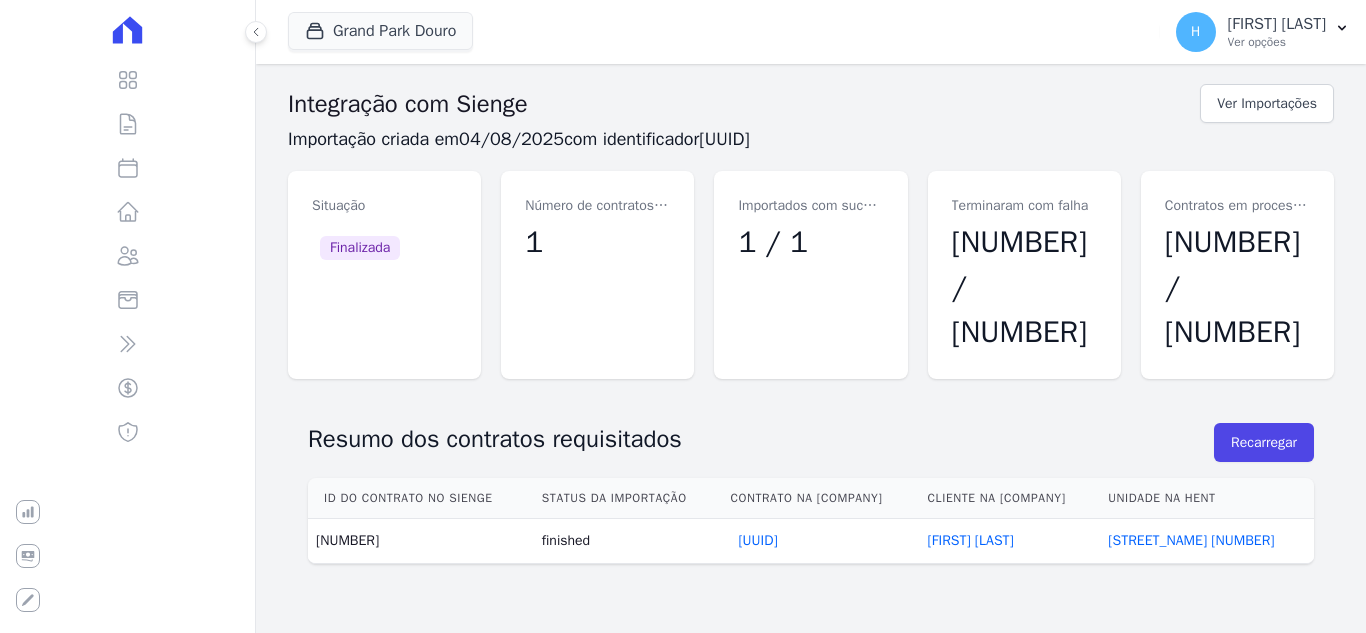 scroll, scrollTop: 0, scrollLeft: 0, axis: both 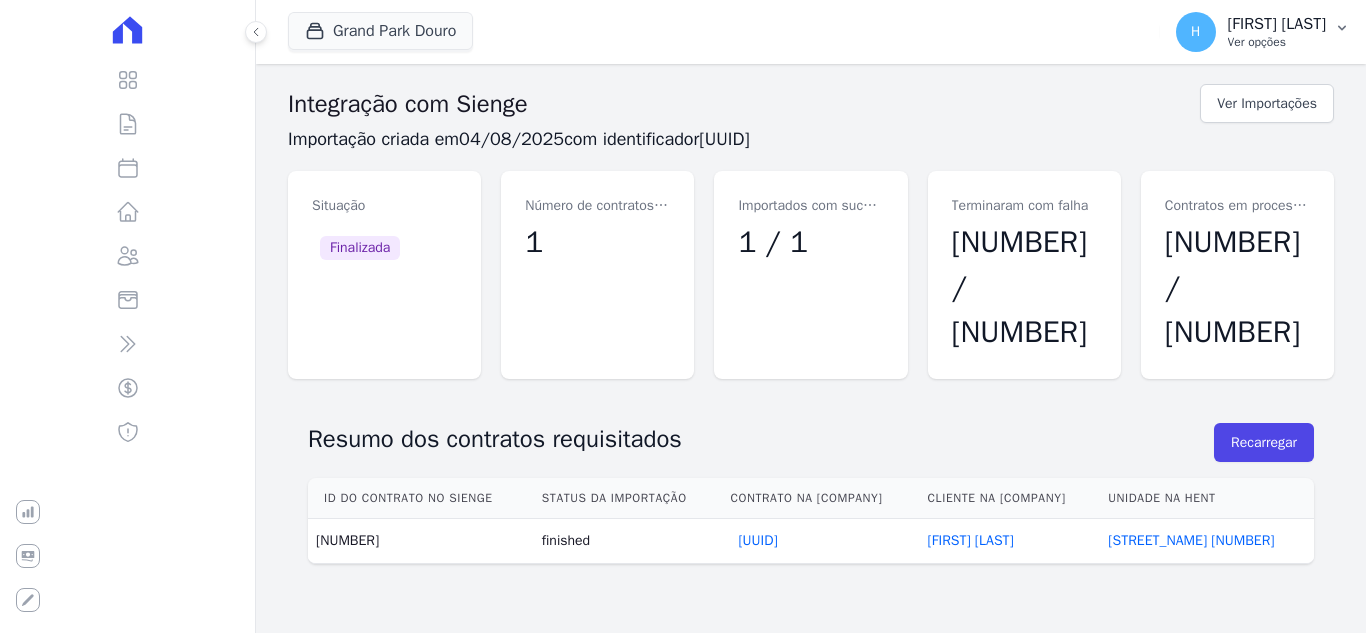 click on "Ver opções" at bounding box center [1277, 42] 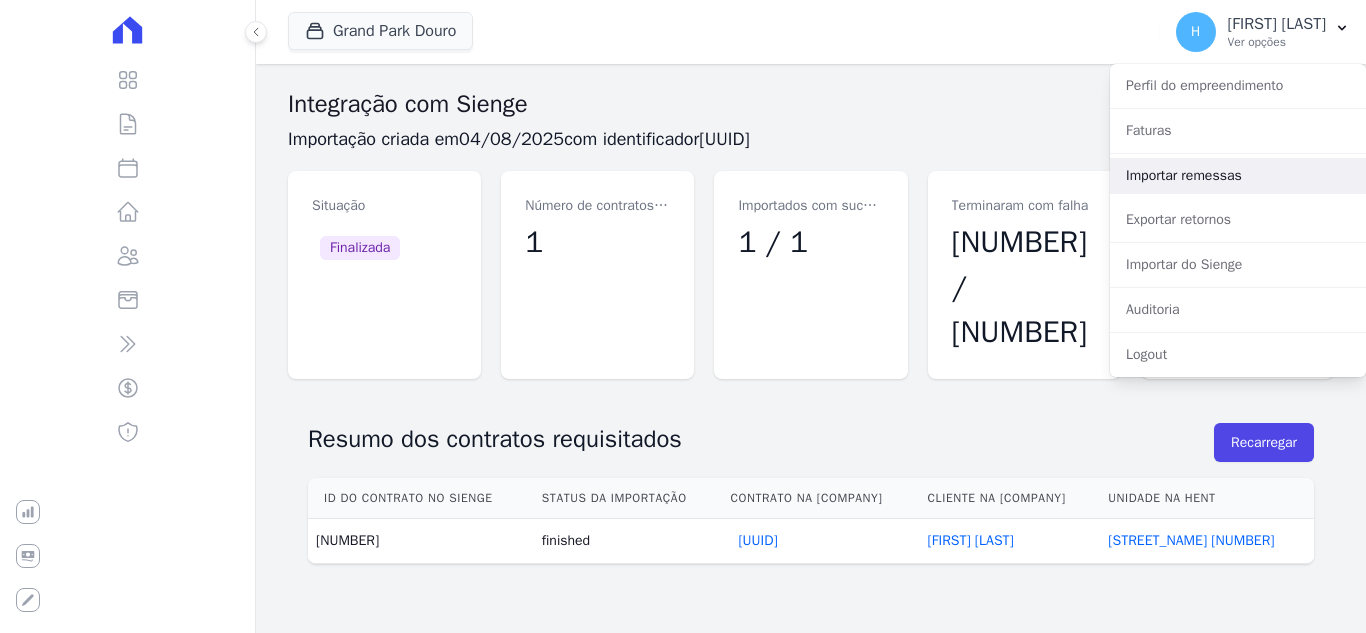 click on "Importar remessas" at bounding box center (1238, 176) 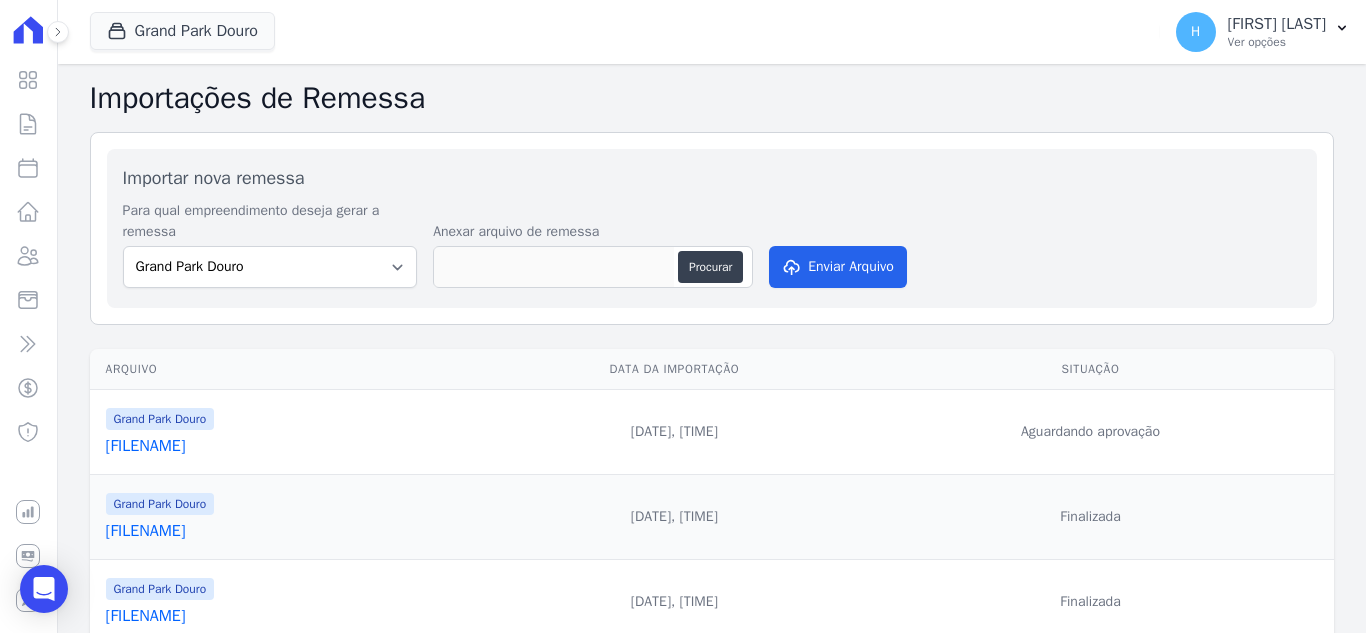 click on "[FILENAME]" at bounding box center (300, 446) 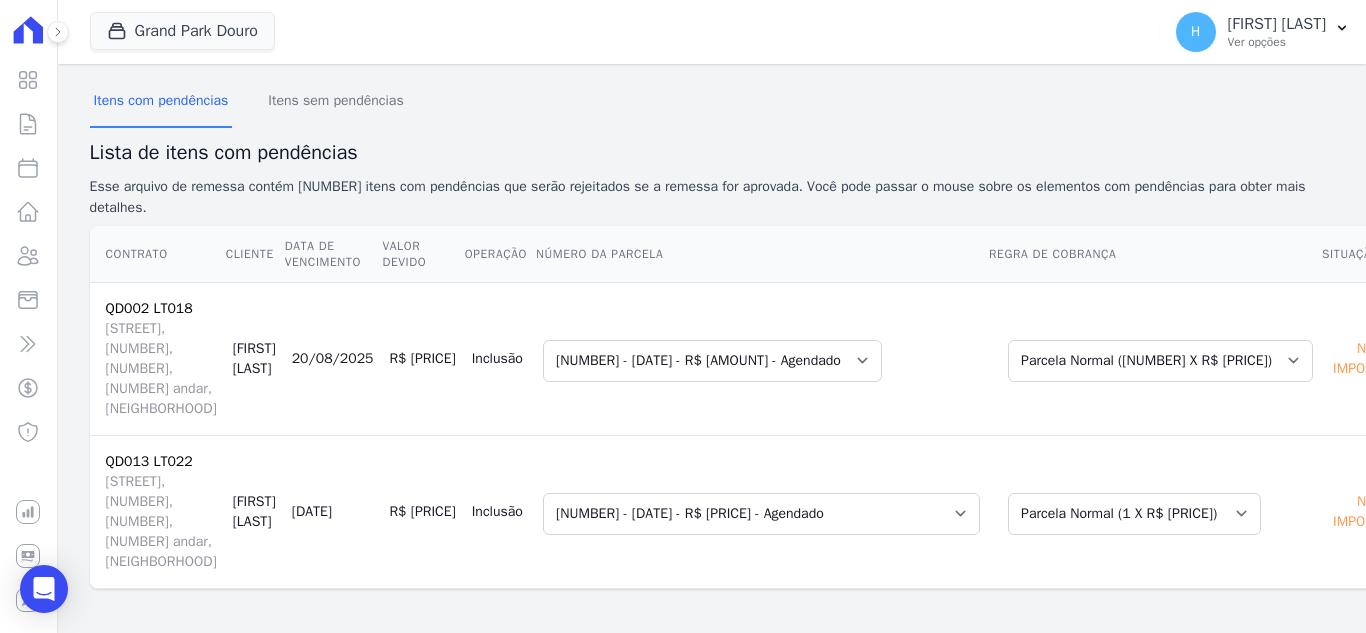 scroll, scrollTop: 0, scrollLeft: 0, axis: both 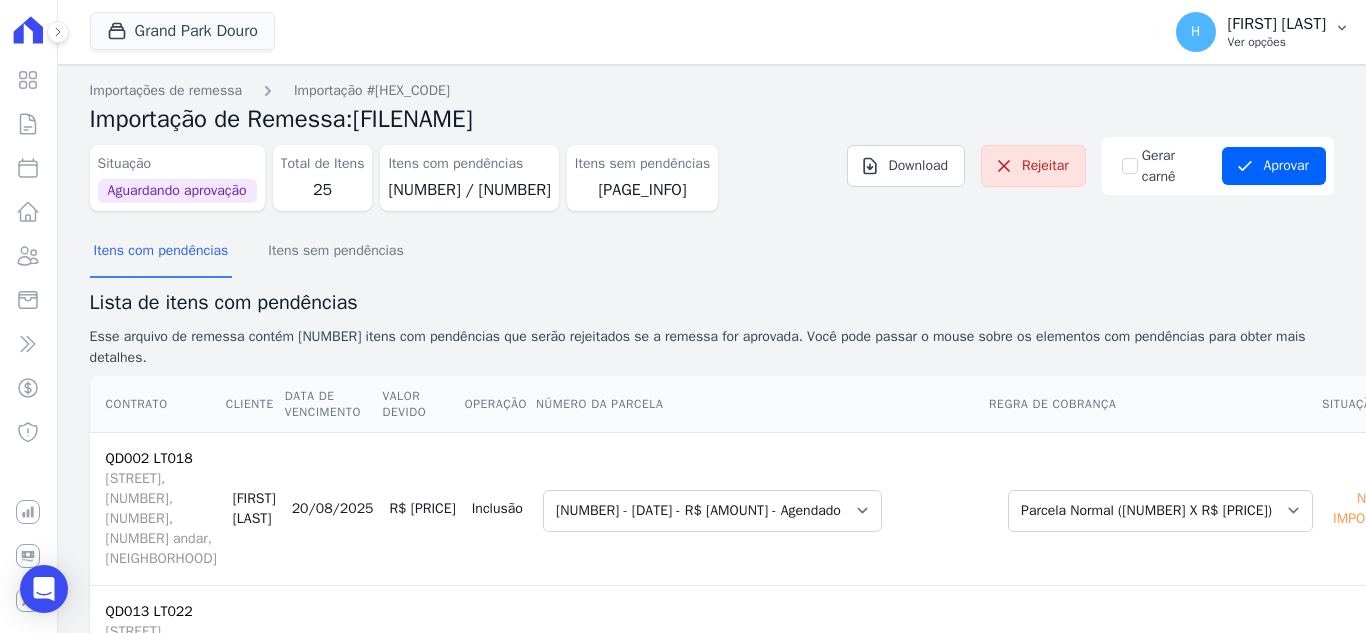 click on "Ver opções" at bounding box center (1277, 42) 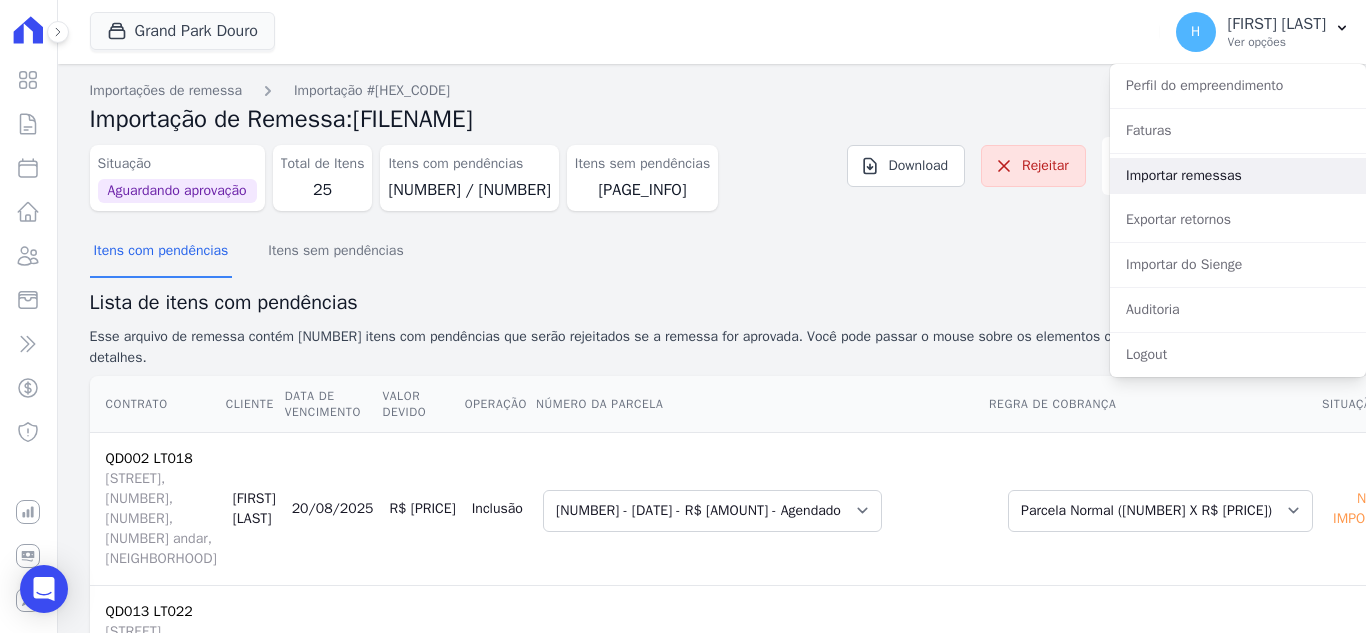 click on "Importar remessas" at bounding box center (1238, 176) 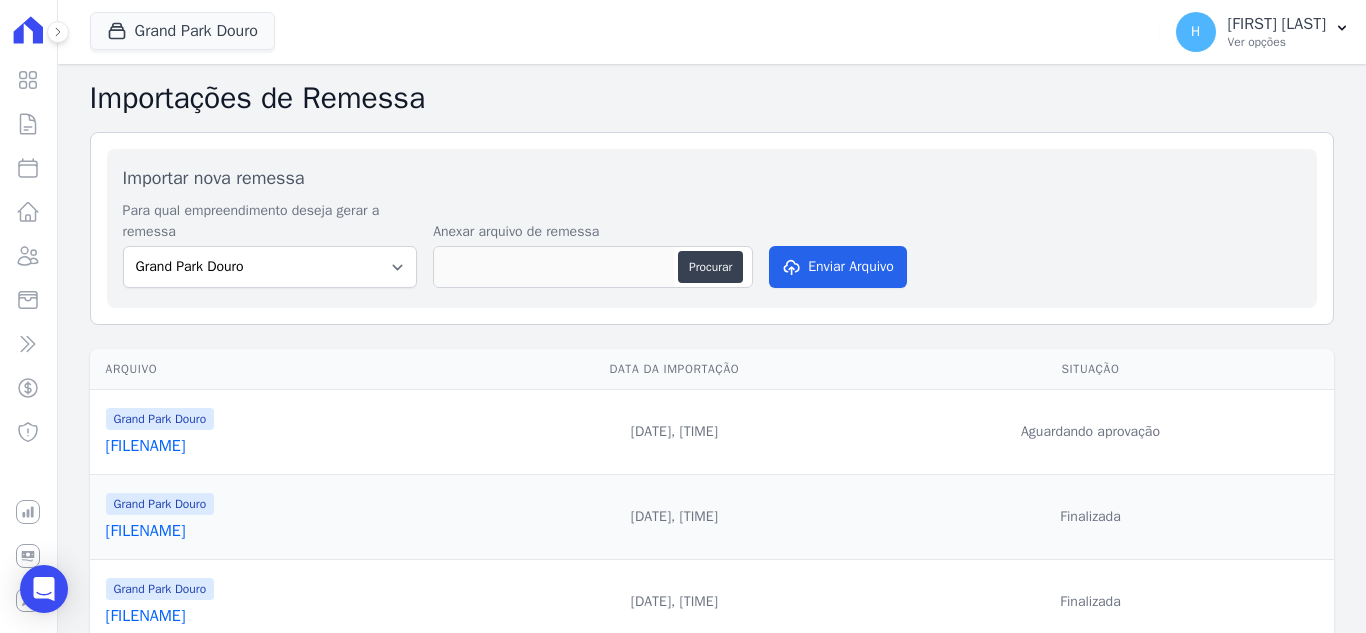 click on "[FILENAME]" at bounding box center [300, 446] 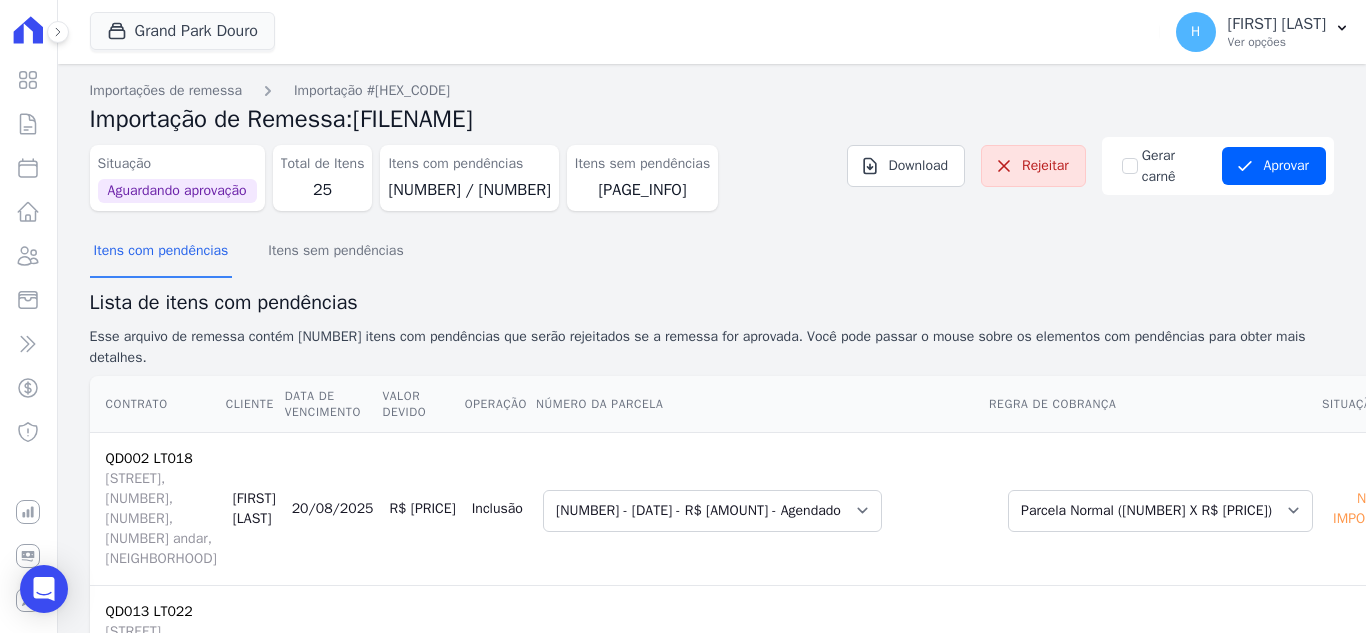 click on "Itens com pendências
Itens sem pendências" at bounding box center [712, 251] 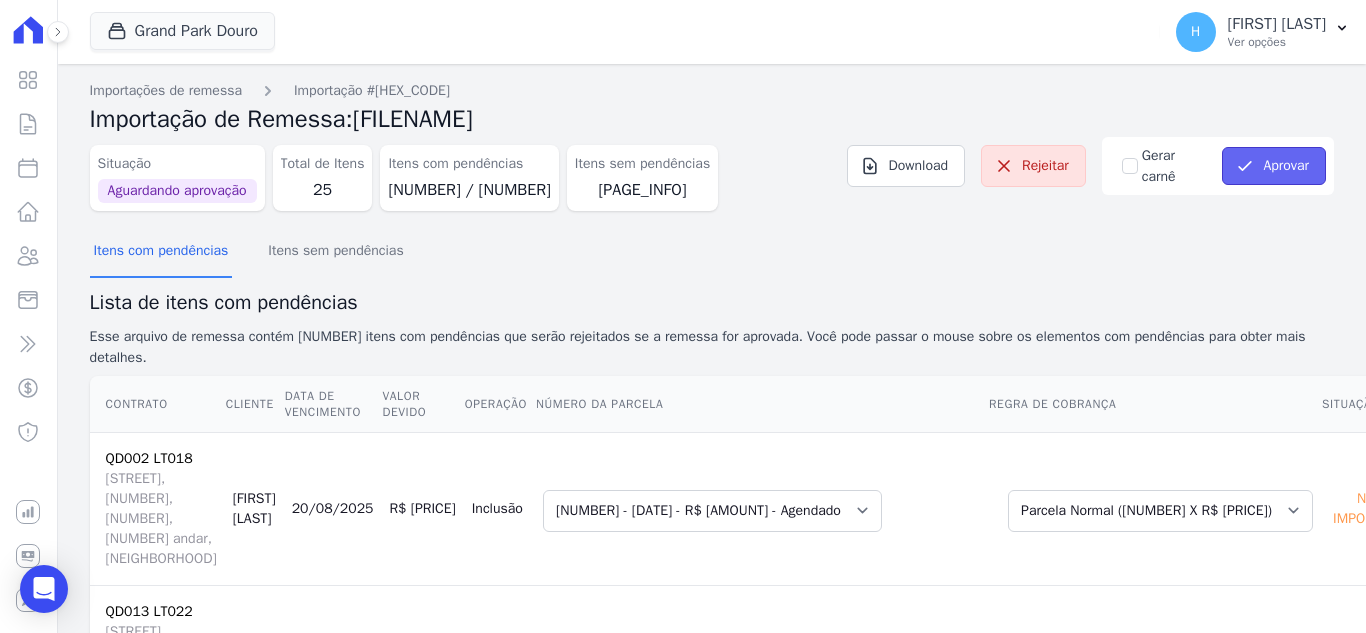 click 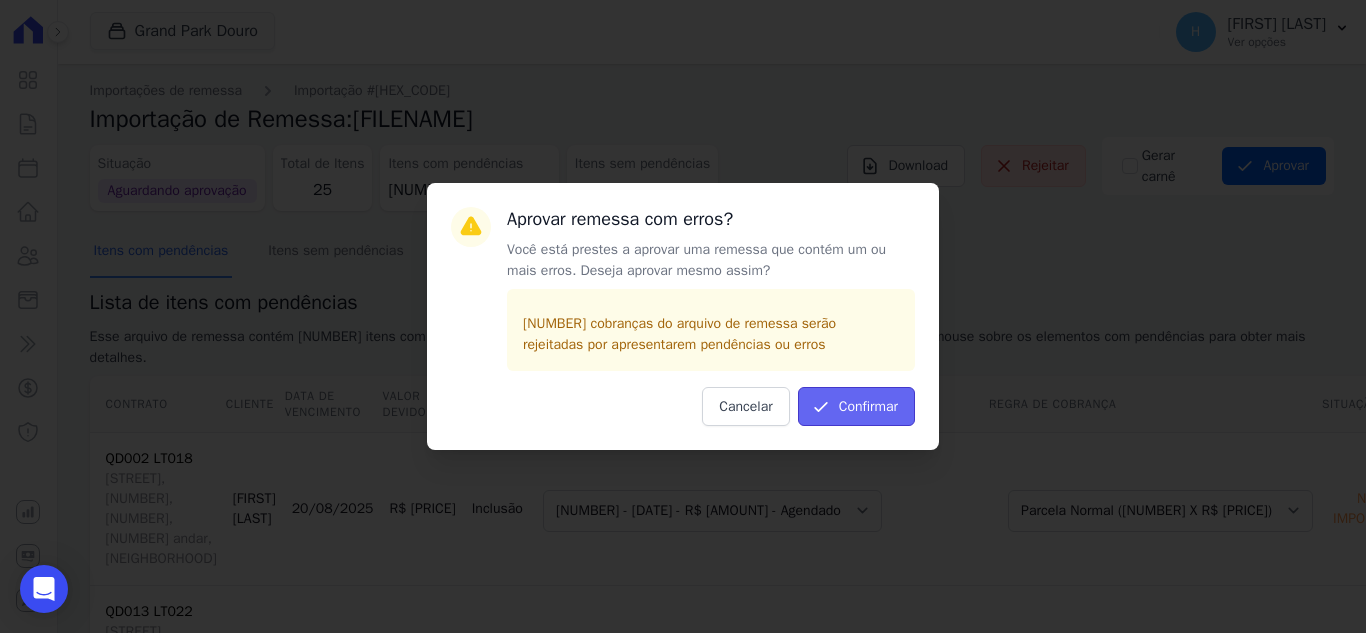 click on "Confirmar" at bounding box center [856, 406] 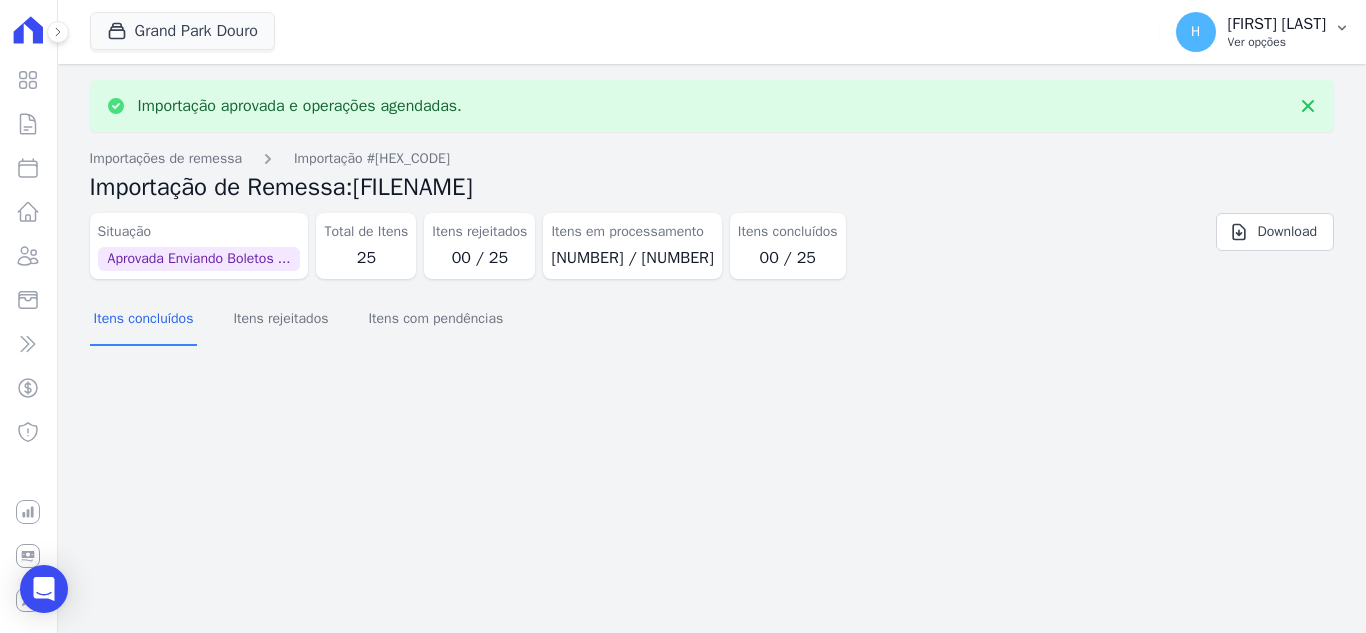 click on "[FIRST] [LAST]" at bounding box center [1277, 24] 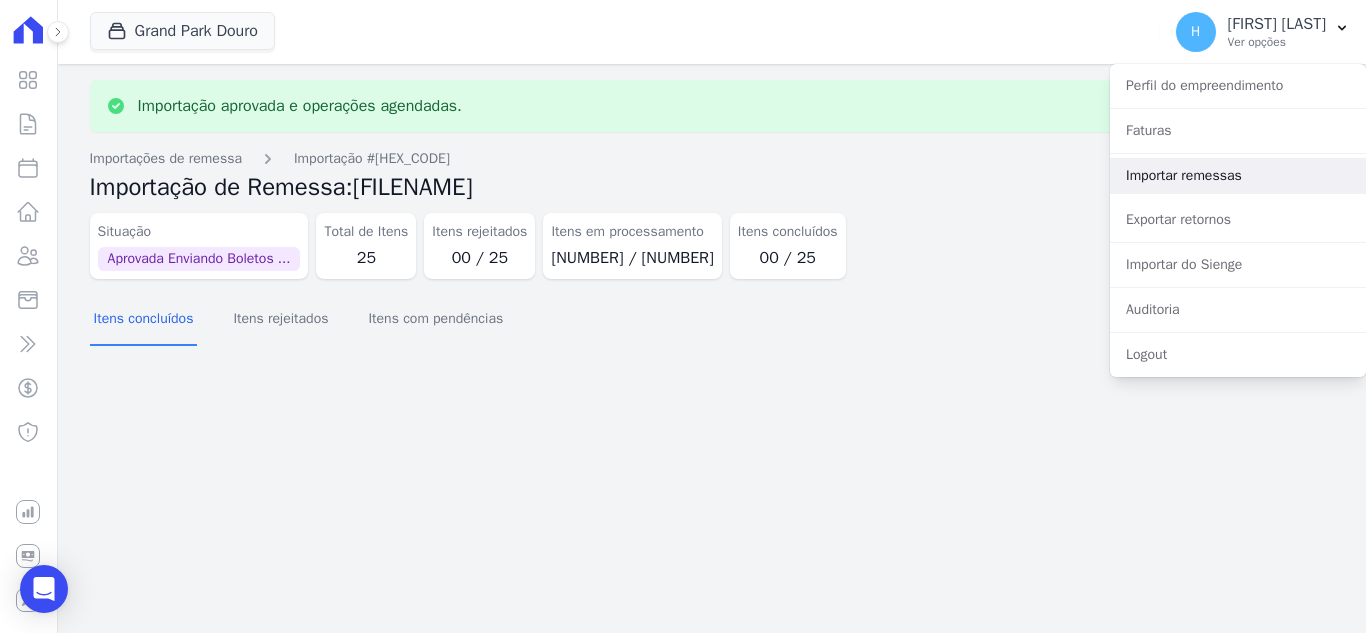 click on "Importar remessas" at bounding box center [1238, 176] 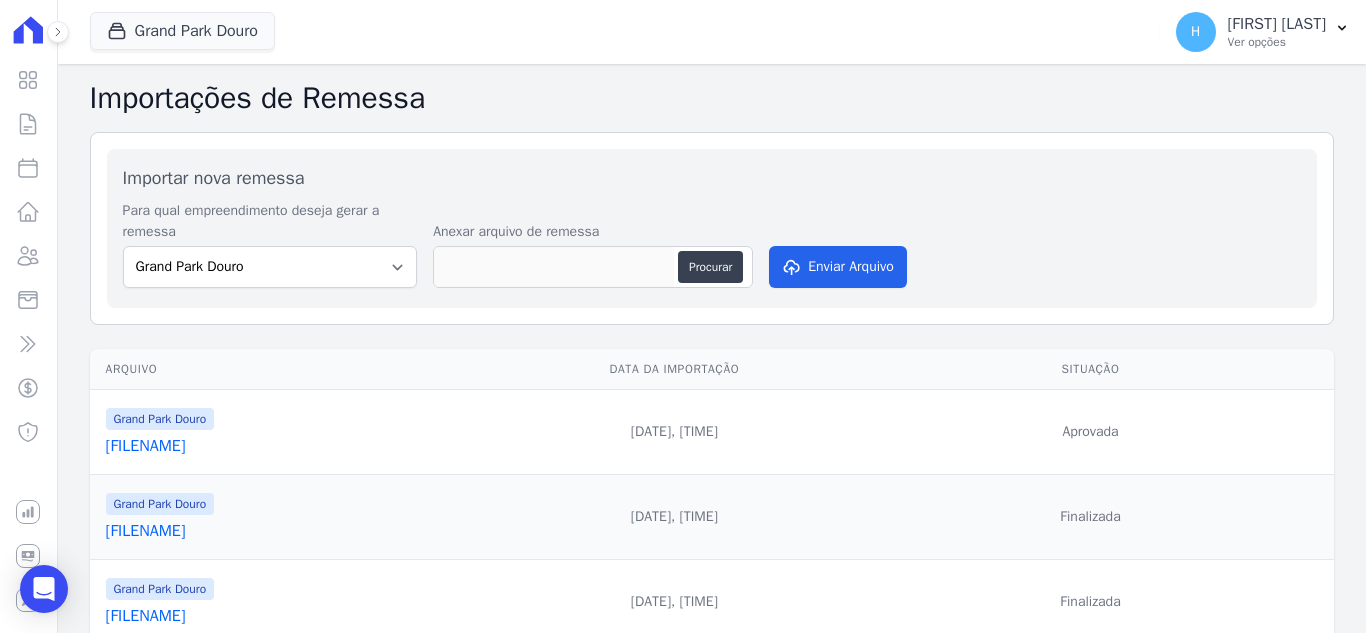 click on "Importar nova remessa
Para qual empreendimento deseja gerar a remessa
Grand Park Douro
Loteamento Village
Nova [CITY] de Uba II
Parque Santa Fé (Bom Jesus)
Residencial Lindo Vale
Residencial Mirante
Residencial Viver Mais Campo Grande
Terrenos
Anexar arquivo de remessa
Procurar
Enviar Arquivo" at bounding box center (712, 228) 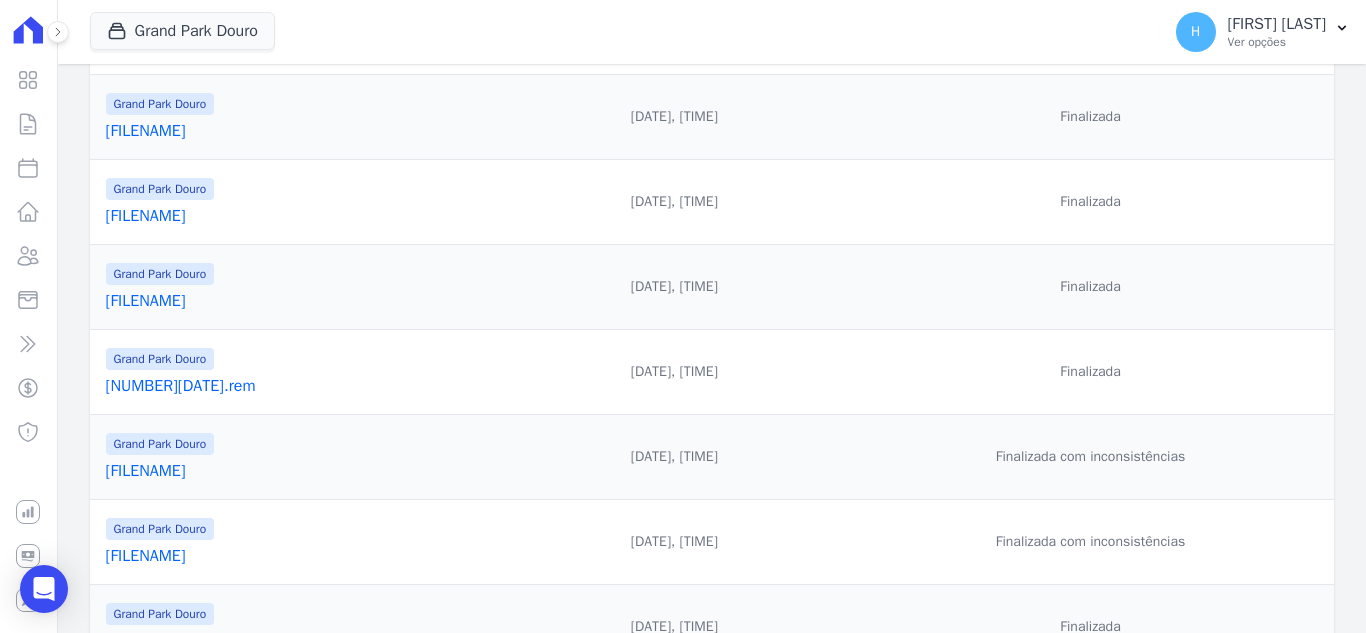 scroll, scrollTop: 0, scrollLeft: 0, axis: both 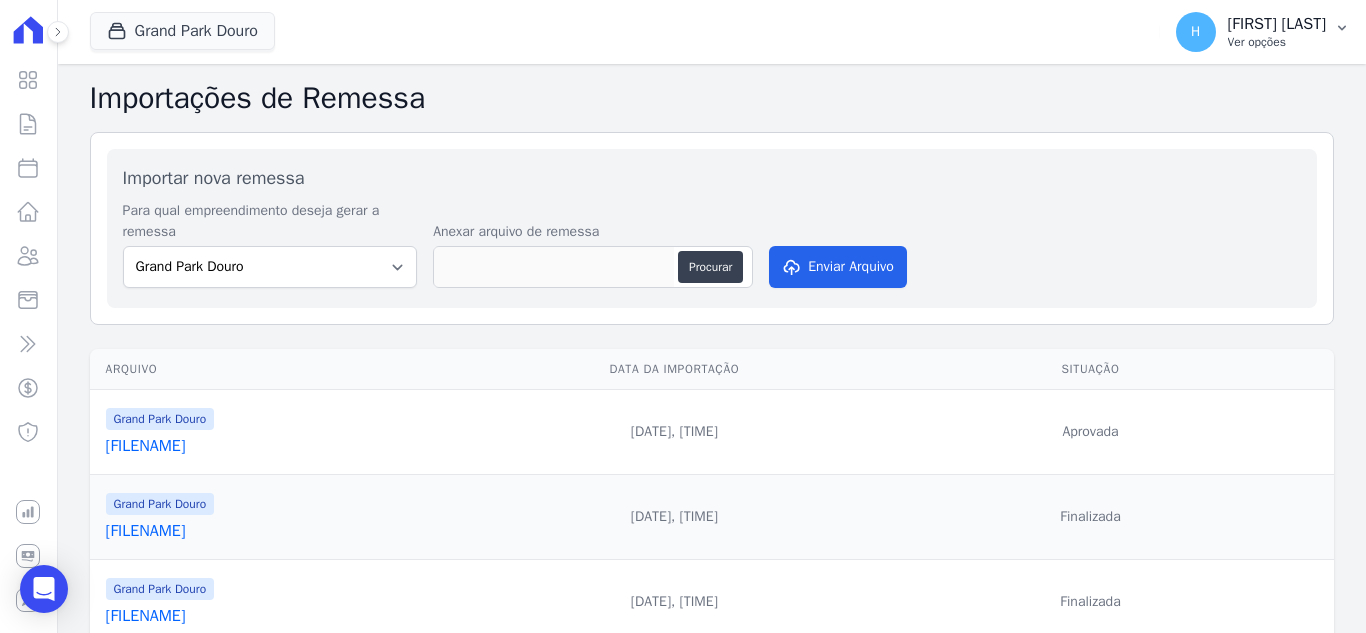 click on "H
[FIRST] [LAST]
Ver opções" at bounding box center [1251, 32] 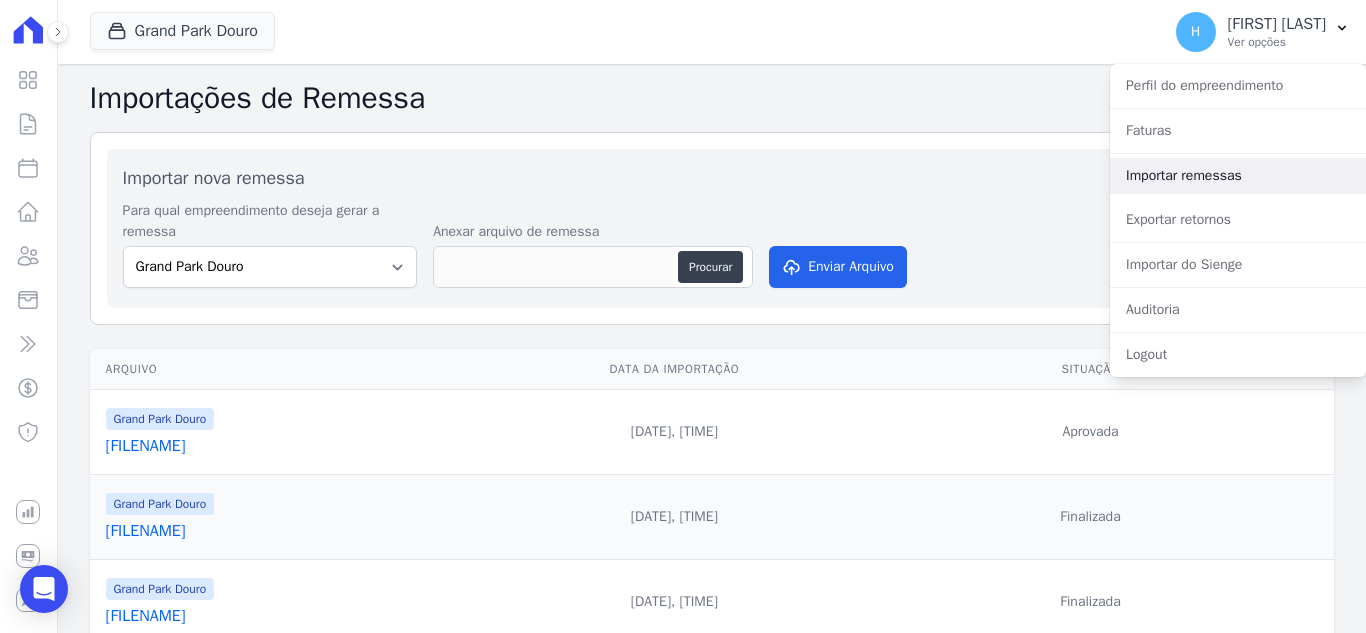 click on "Importar remessas" at bounding box center (1238, 176) 